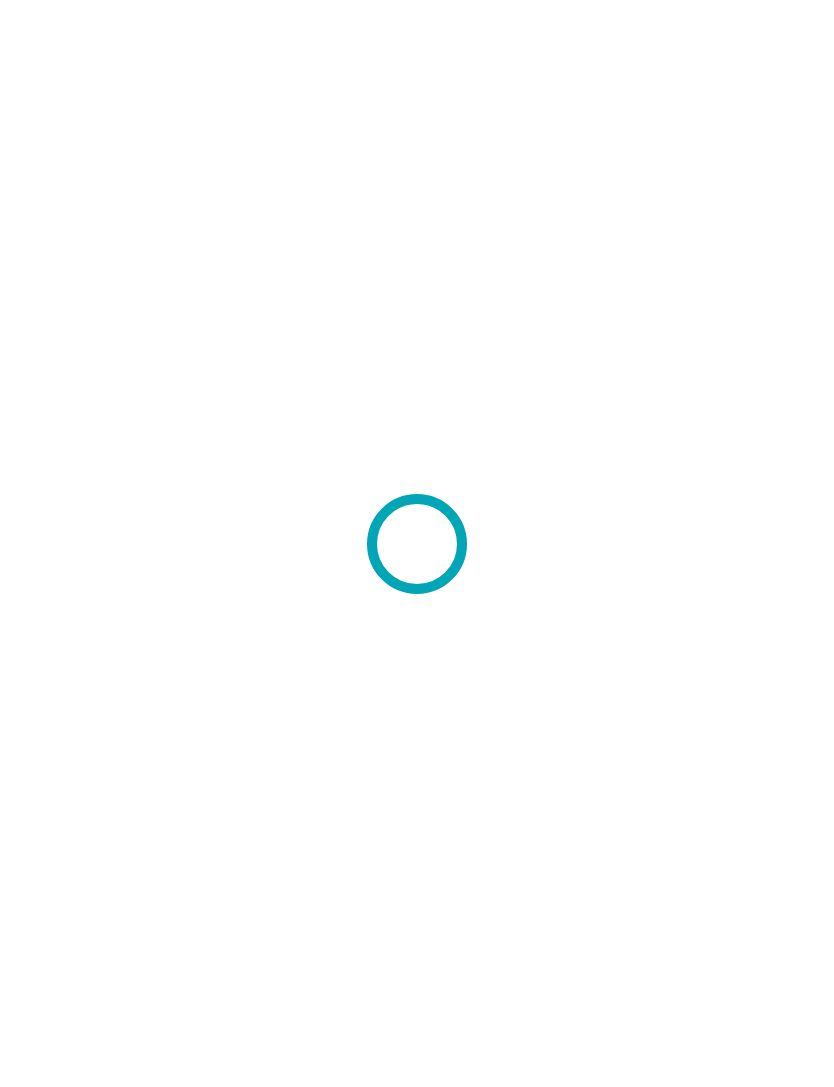 scroll, scrollTop: 0, scrollLeft: 0, axis: both 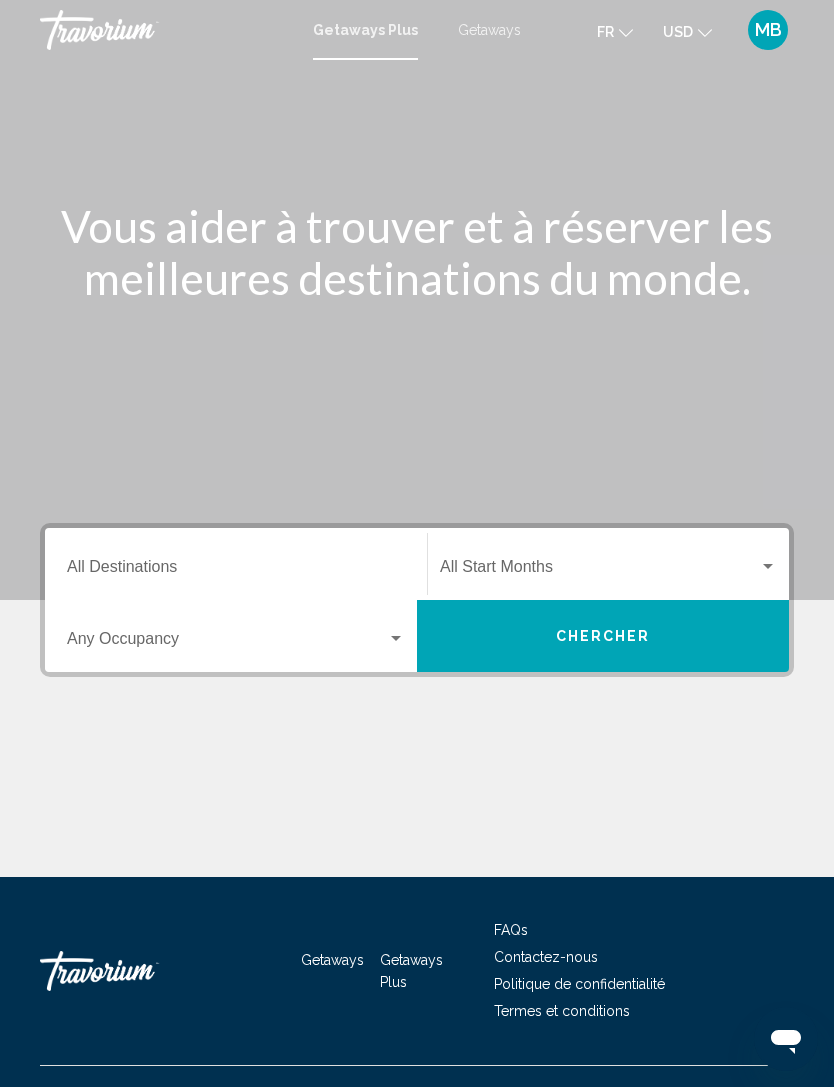click on "USD" 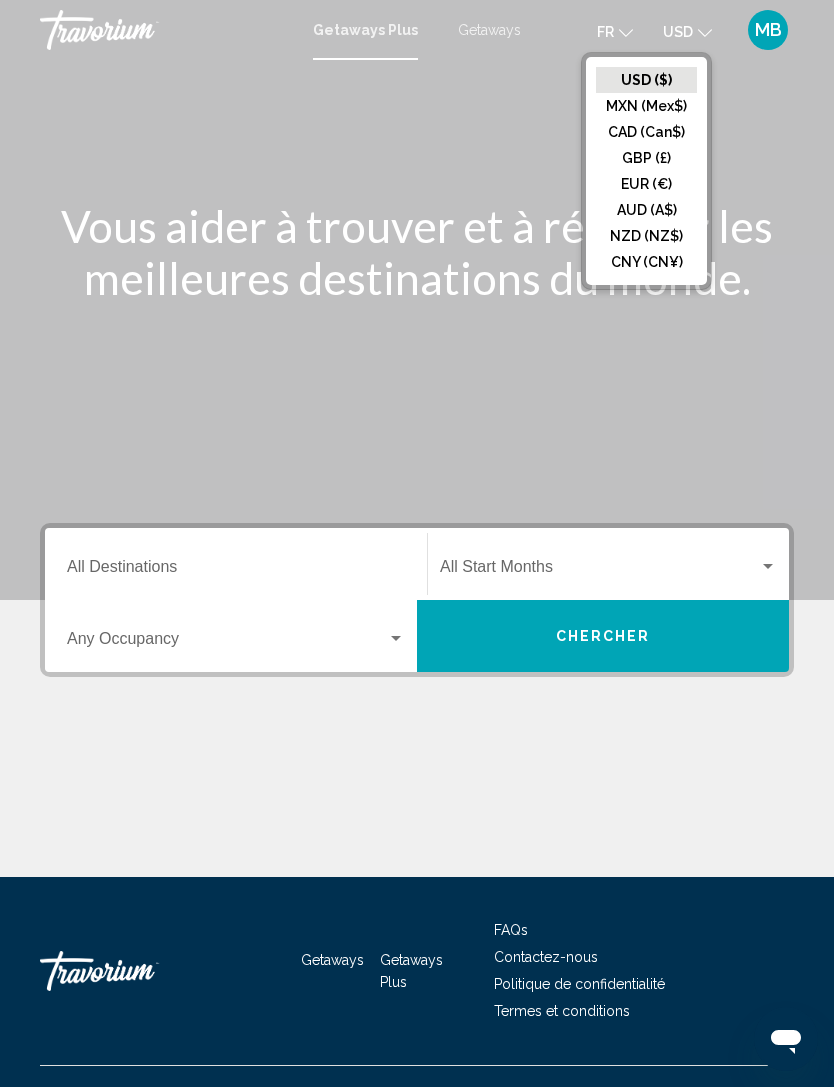 click on "EUR (€)" 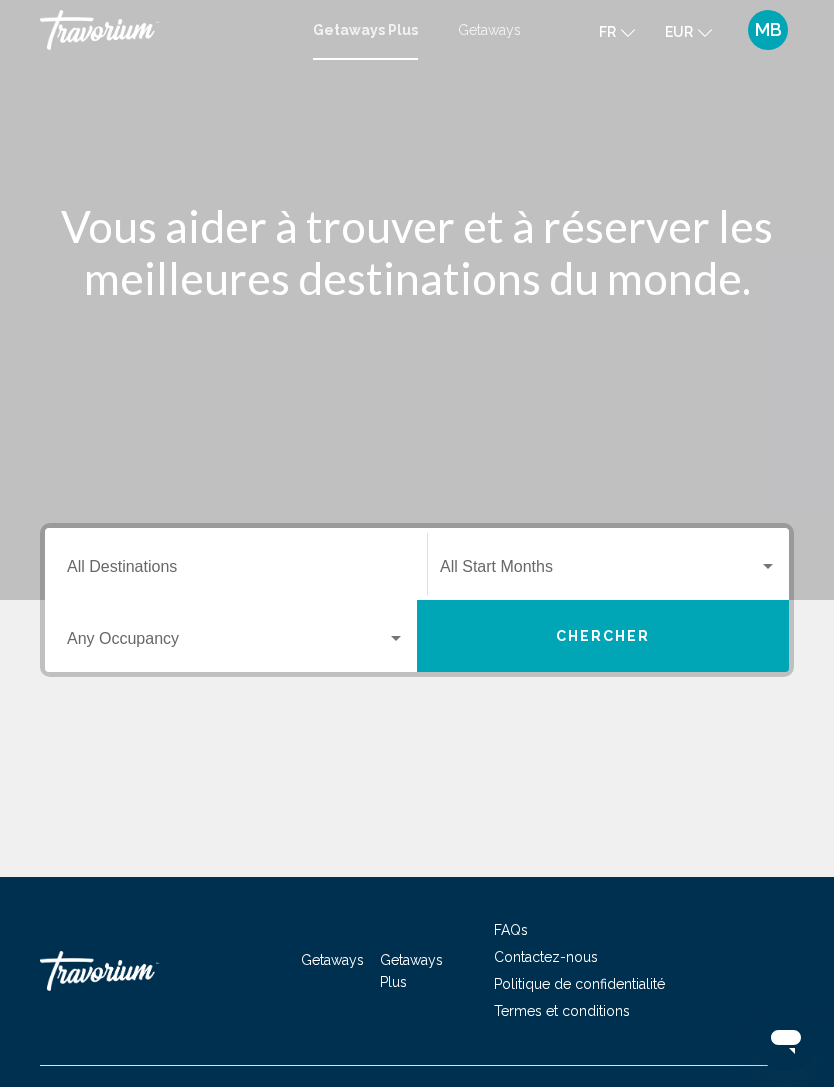 click on "Start Month All Start Months" 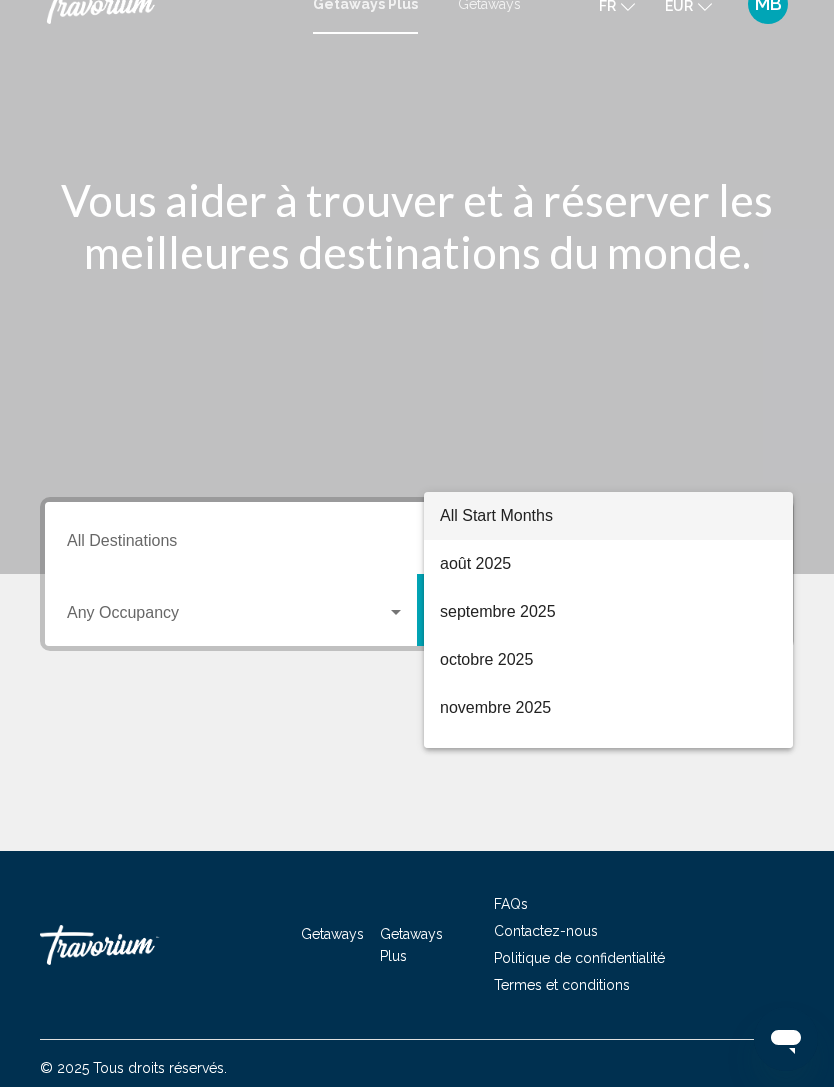 scroll, scrollTop: 64, scrollLeft: 0, axis: vertical 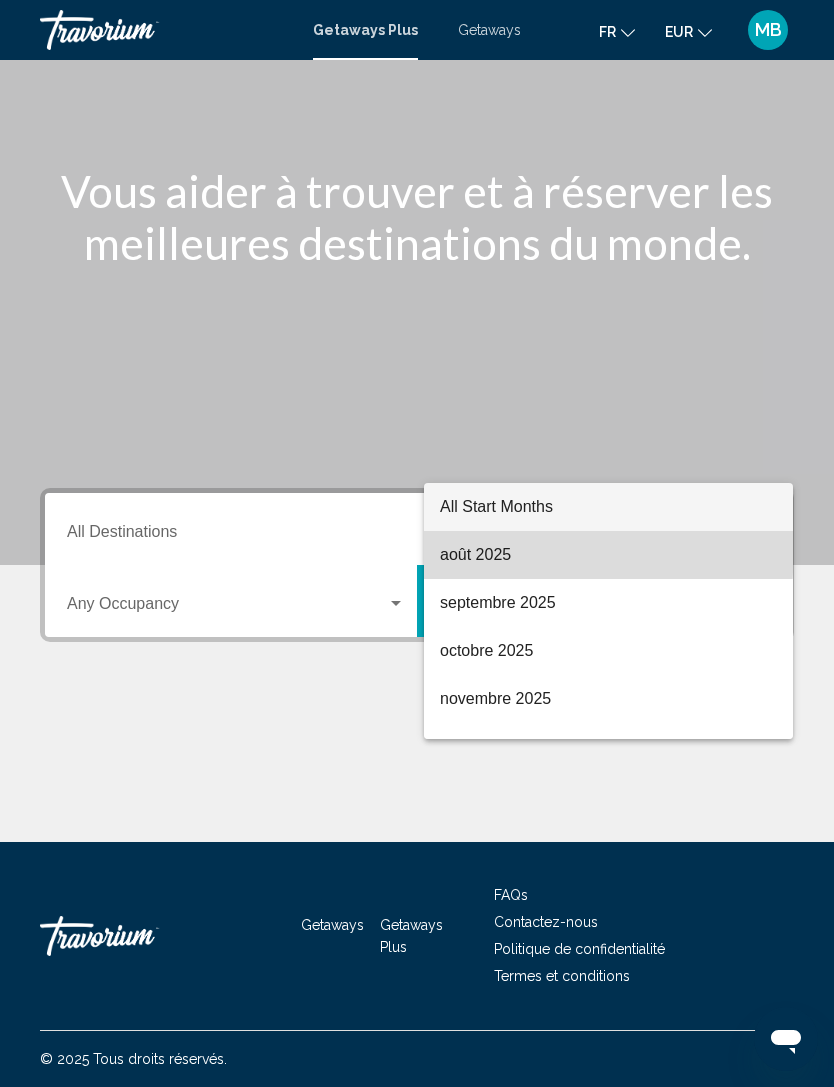click on "août 2025" at bounding box center [608, 555] 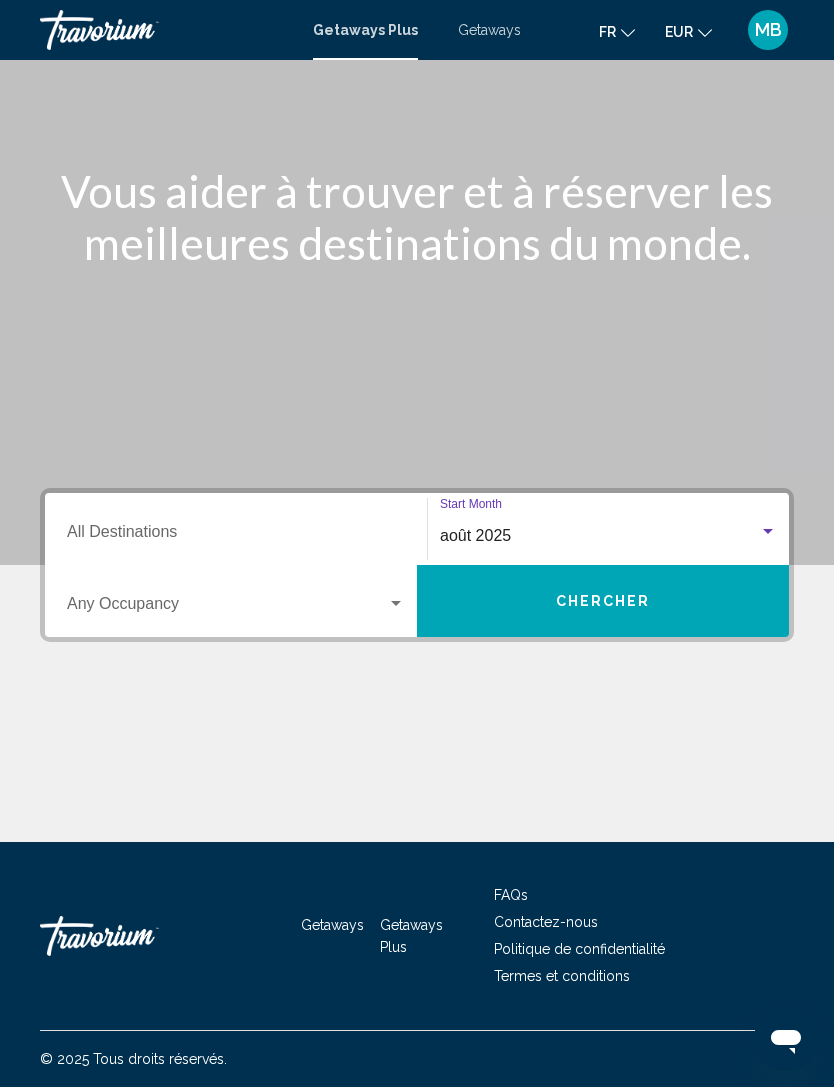click on "Destination All Destinations" at bounding box center (236, 536) 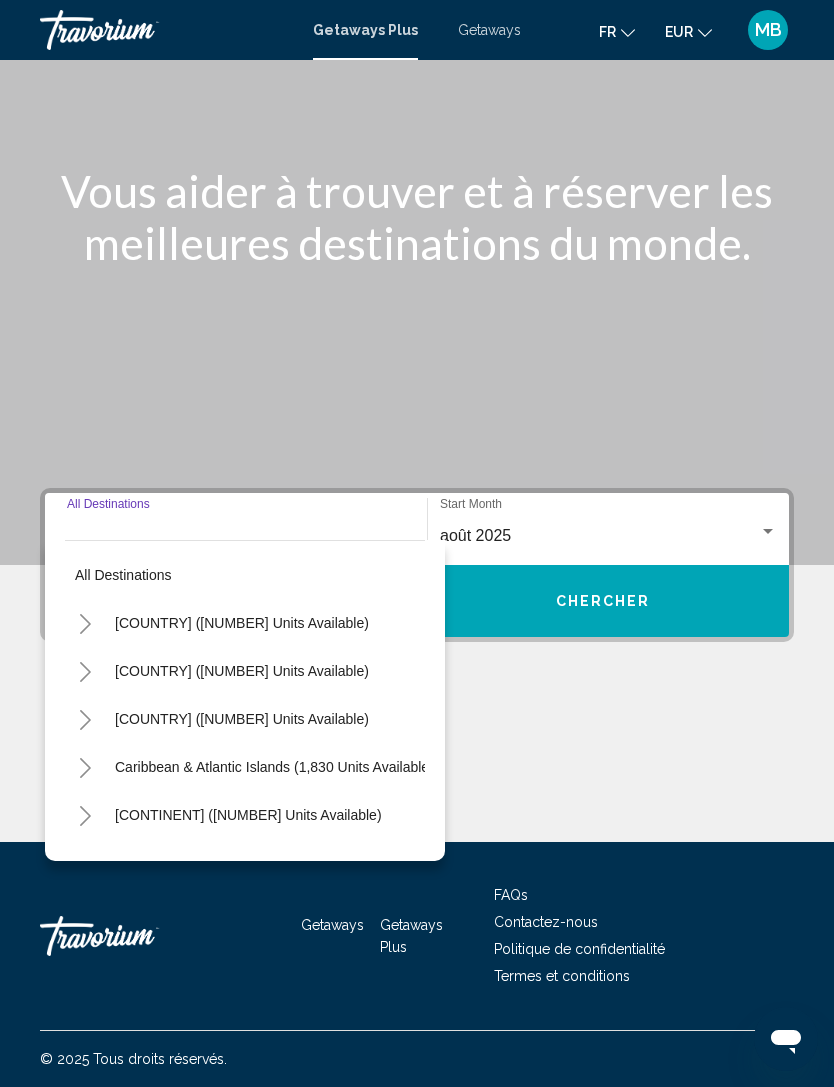 click on "Europe (3,472 units available)" at bounding box center (208, 863) 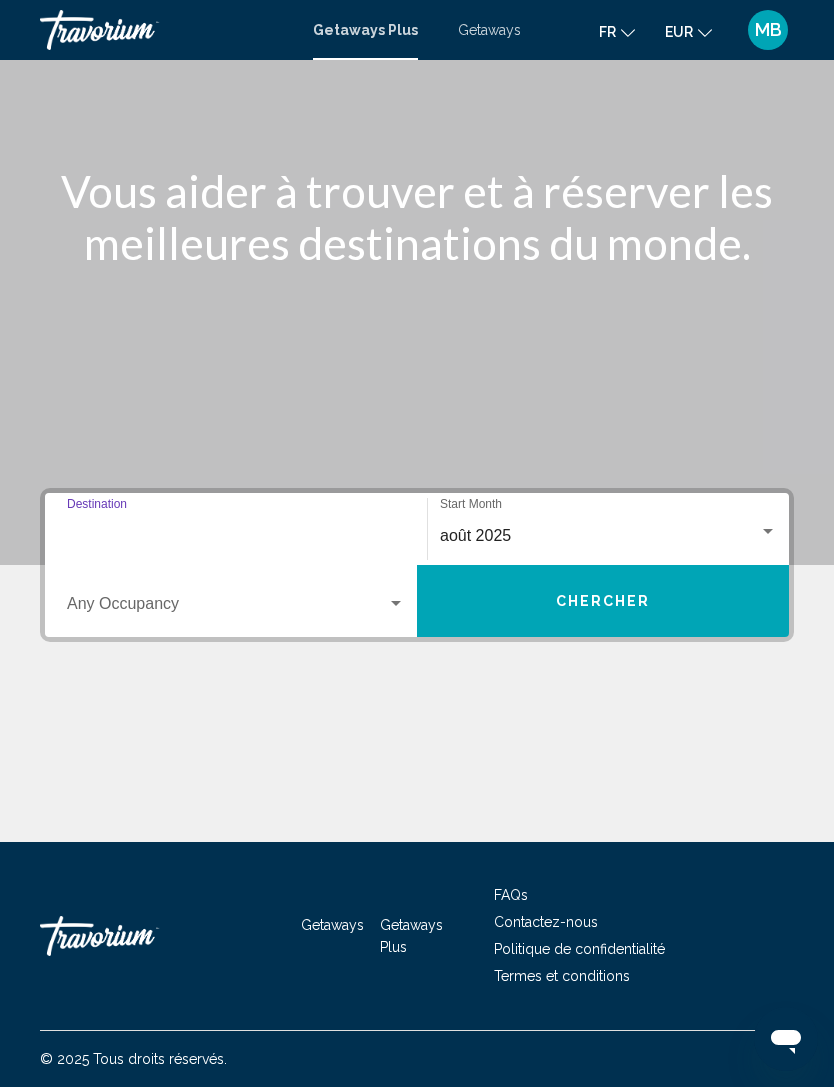 type on "**********" 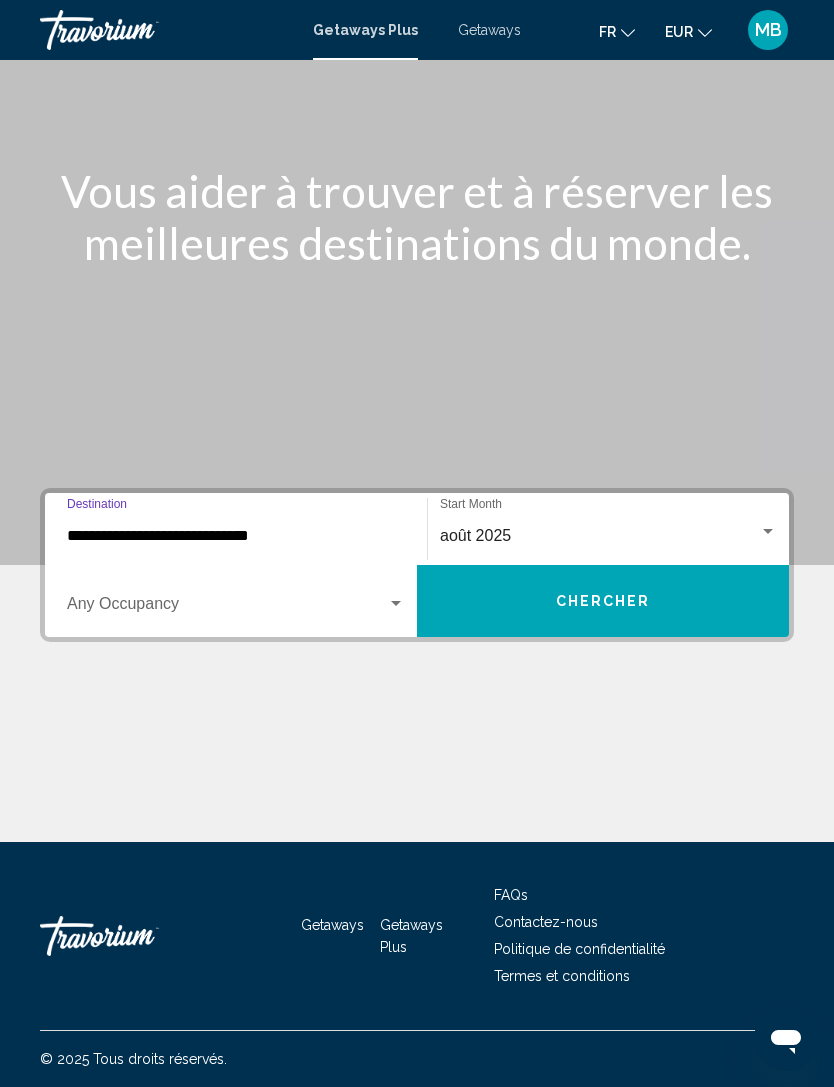 click on "Chercher" at bounding box center [603, 601] 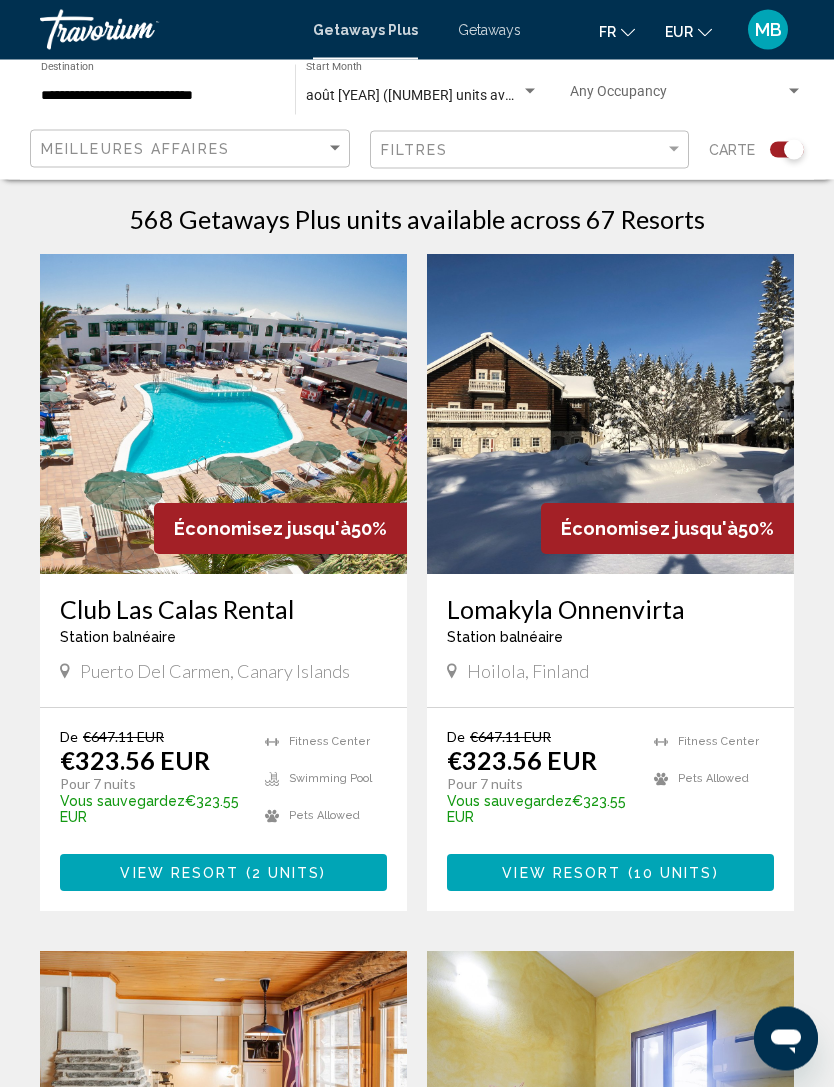 scroll, scrollTop: 491, scrollLeft: 0, axis: vertical 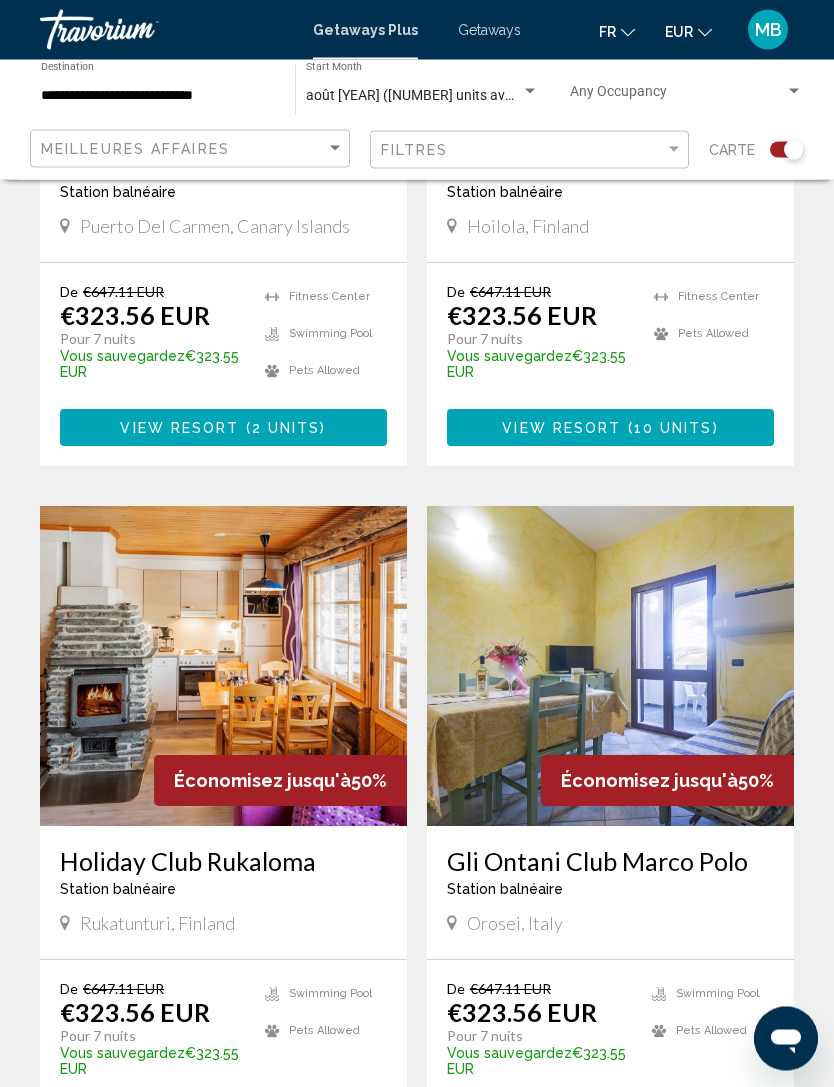 click on "Getaways" at bounding box center (489, 30) 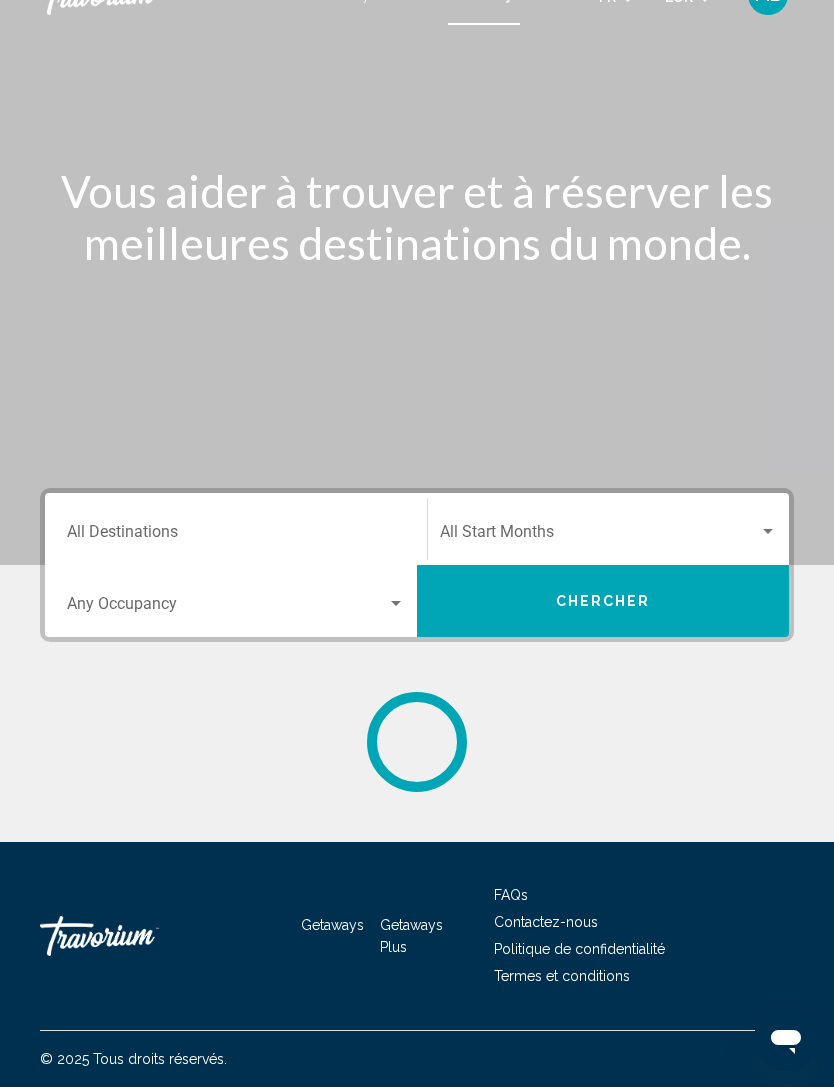 scroll, scrollTop: 64, scrollLeft: 0, axis: vertical 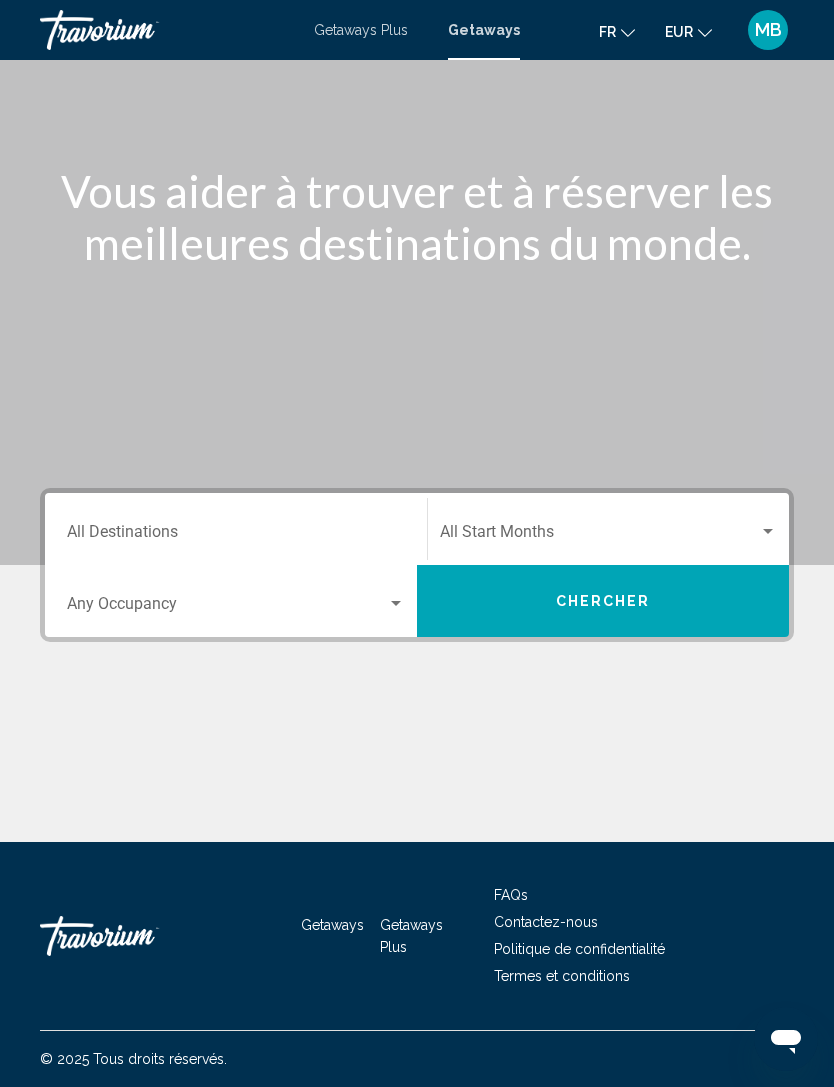 click on "Destination All Destinations" at bounding box center (236, 536) 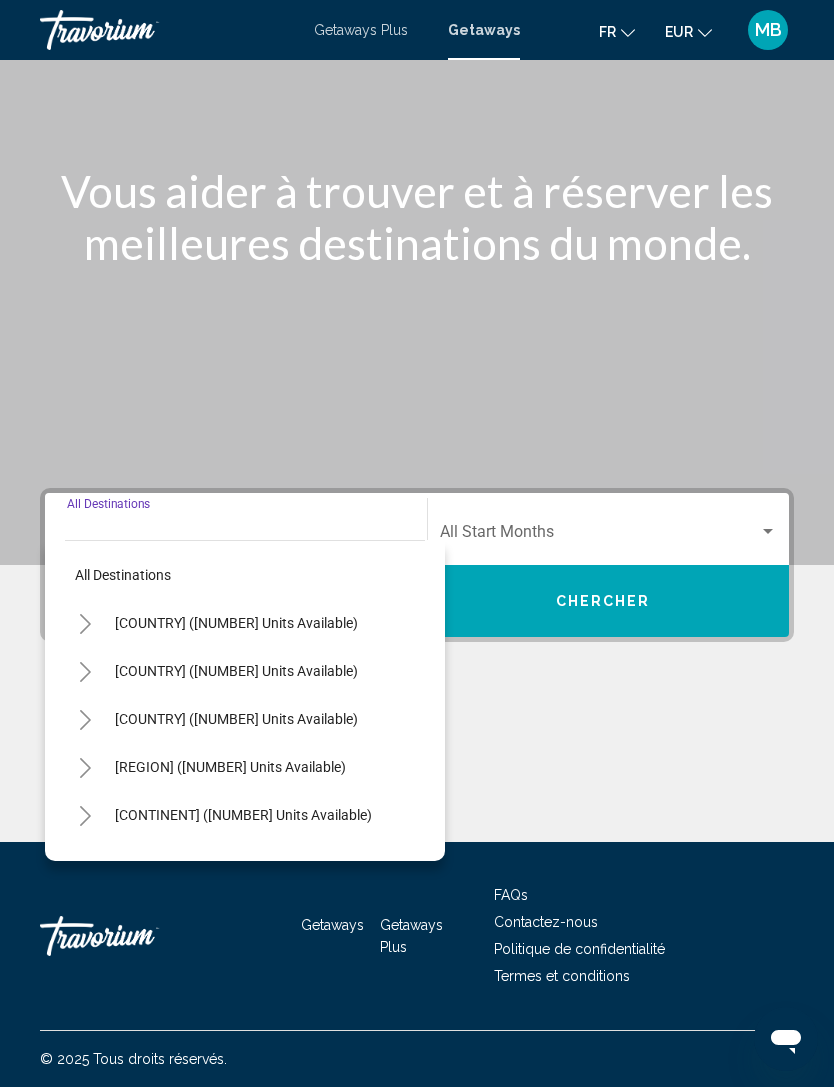 click on "Europe (35,714 units available)" at bounding box center [214, 863] 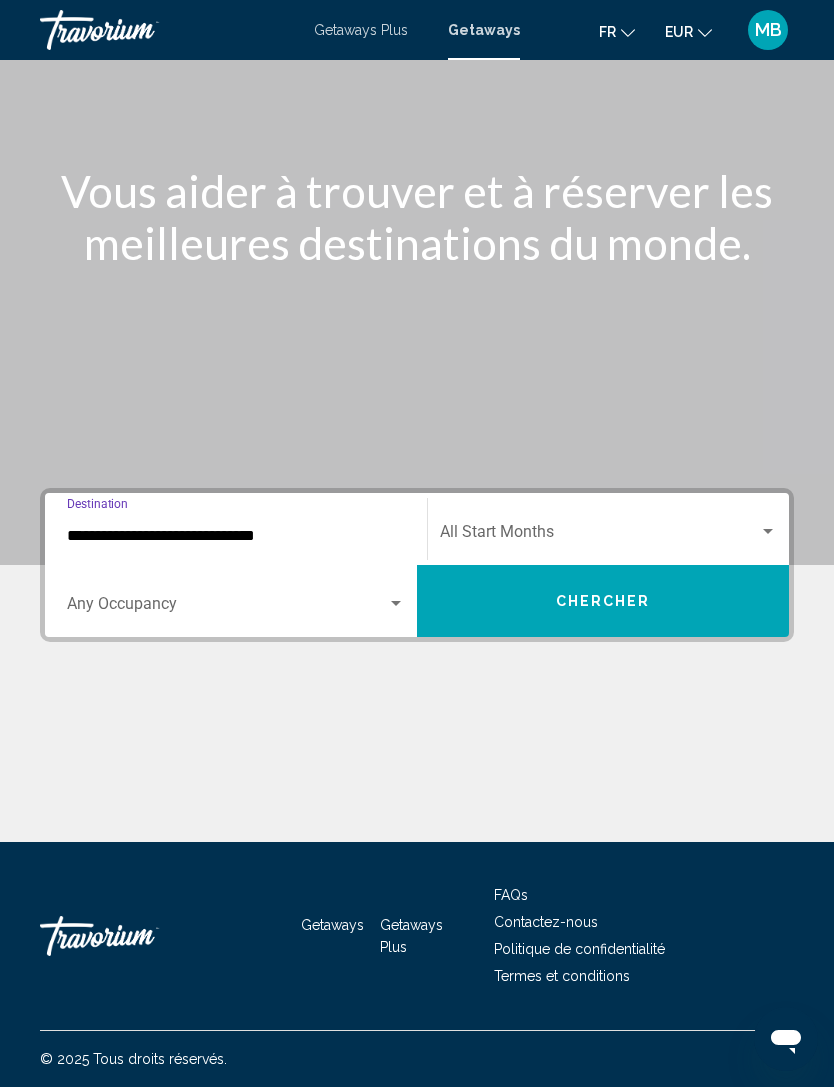 click on "Start Month All Start Months" 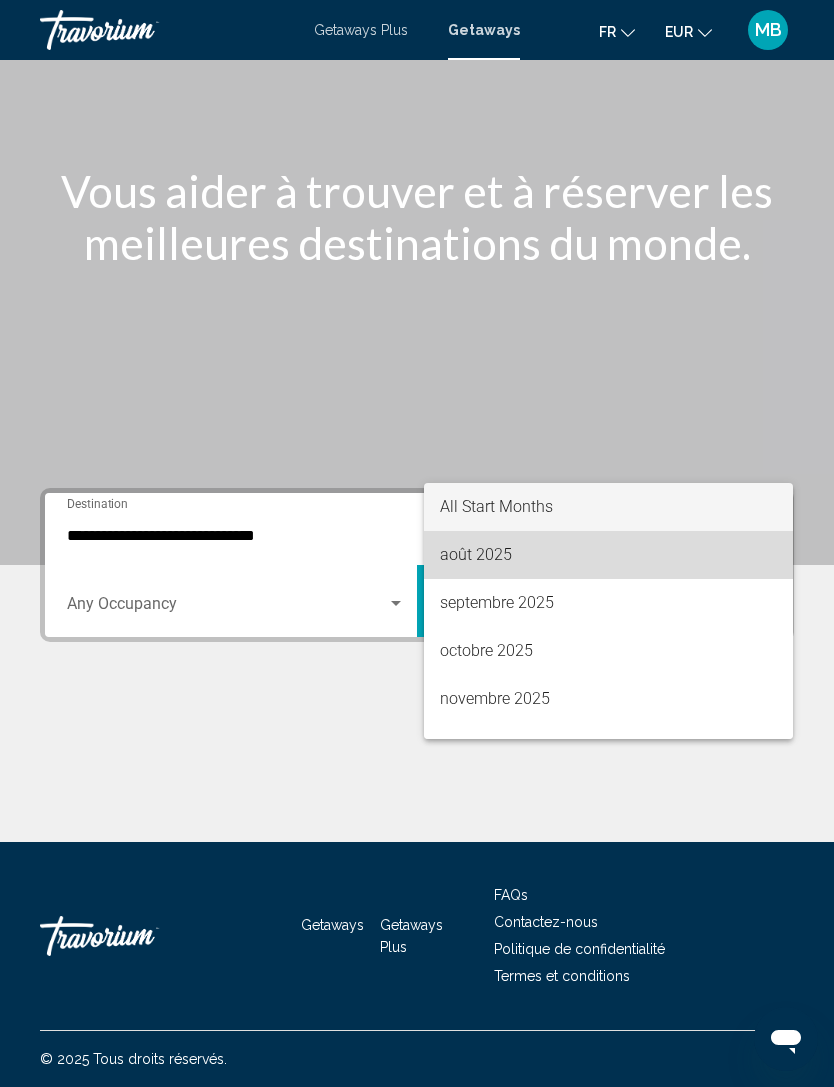 click on "août 2025" at bounding box center (608, 555) 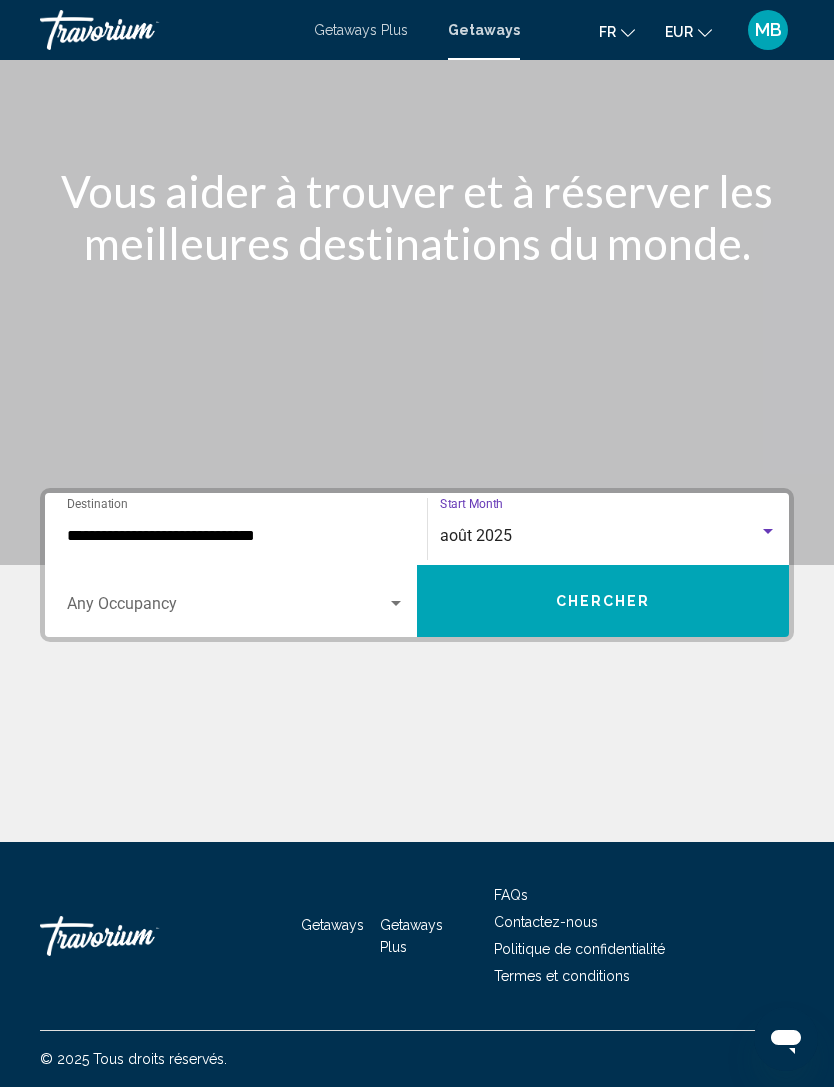 click on "Chercher" at bounding box center (603, 601) 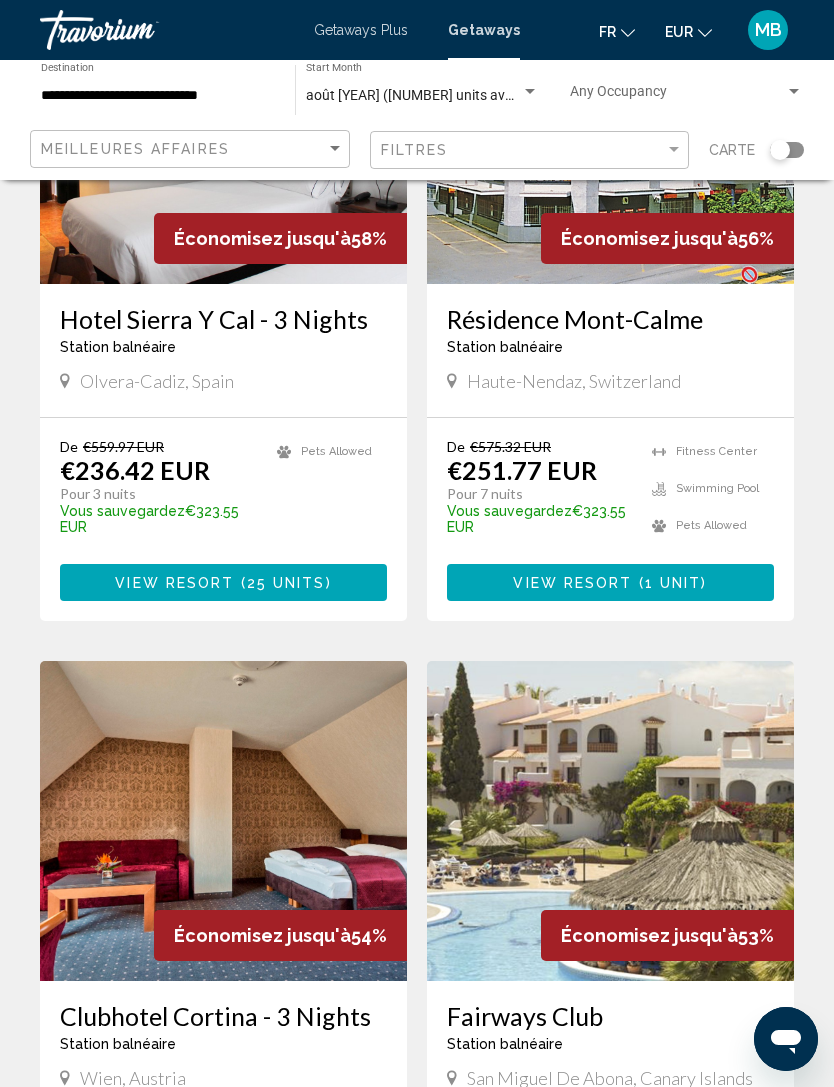 scroll, scrollTop: 133, scrollLeft: 0, axis: vertical 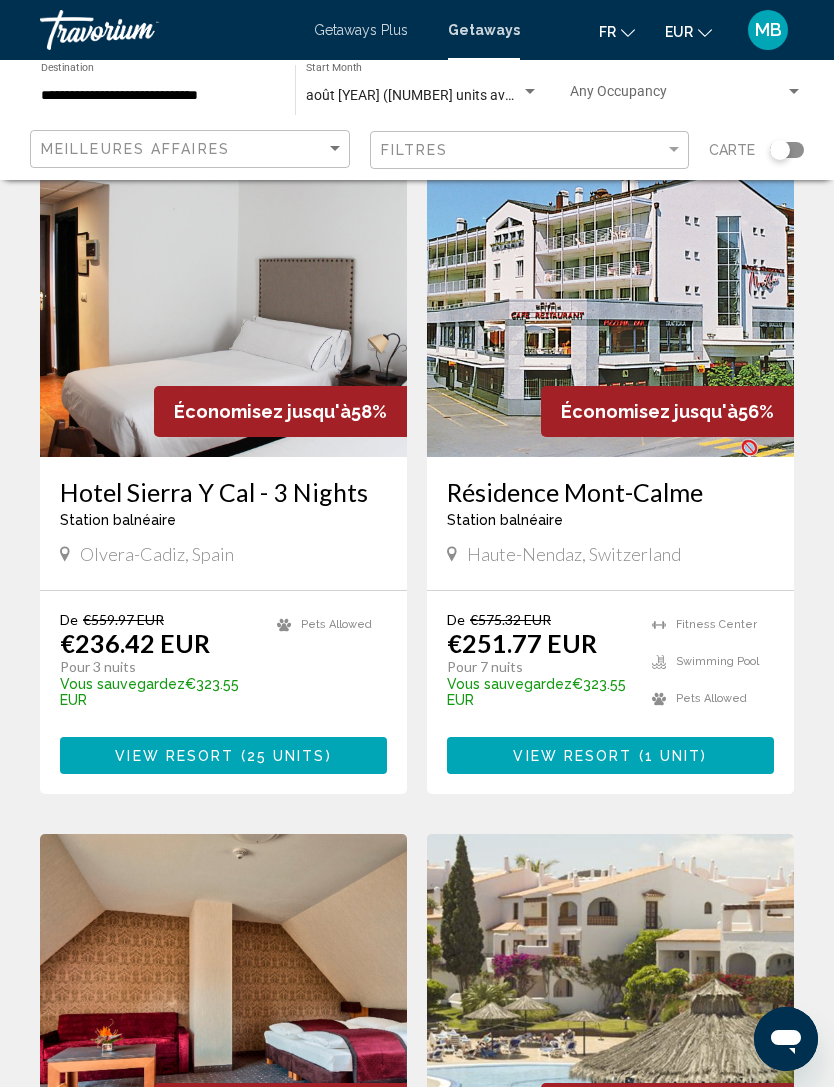 click on "View Resort" at bounding box center [572, 756] 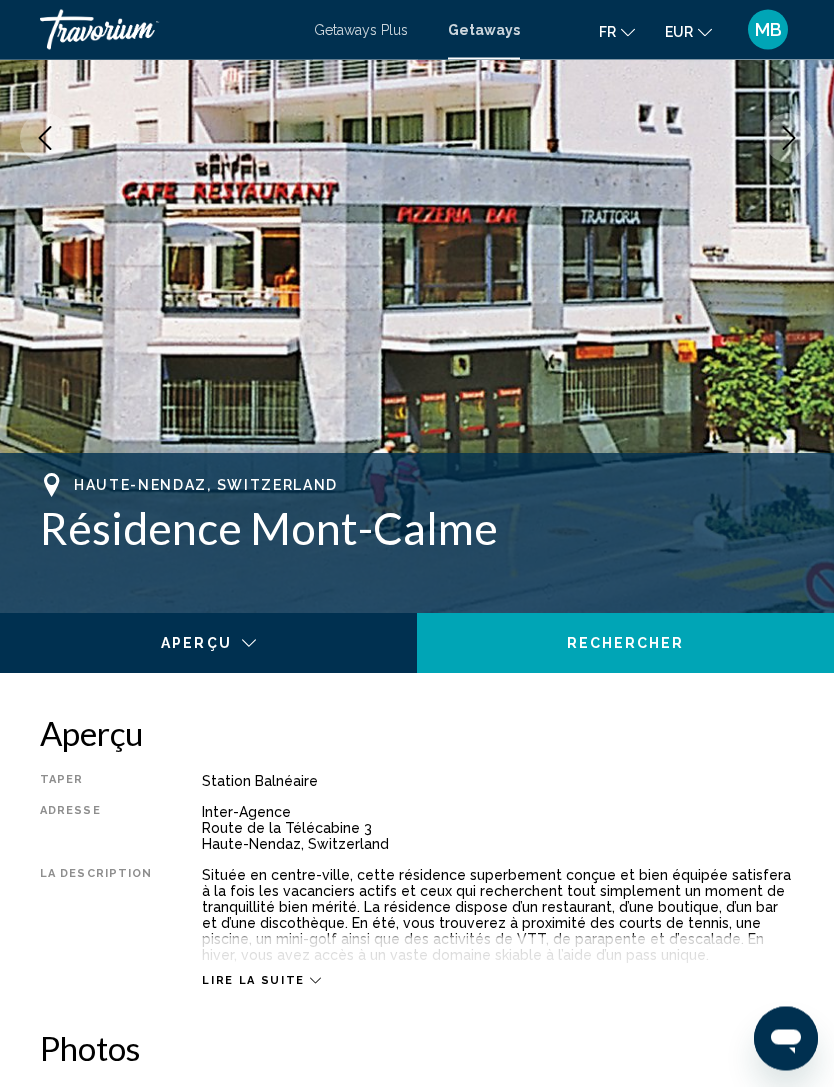 scroll, scrollTop: 423, scrollLeft: 0, axis: vertical 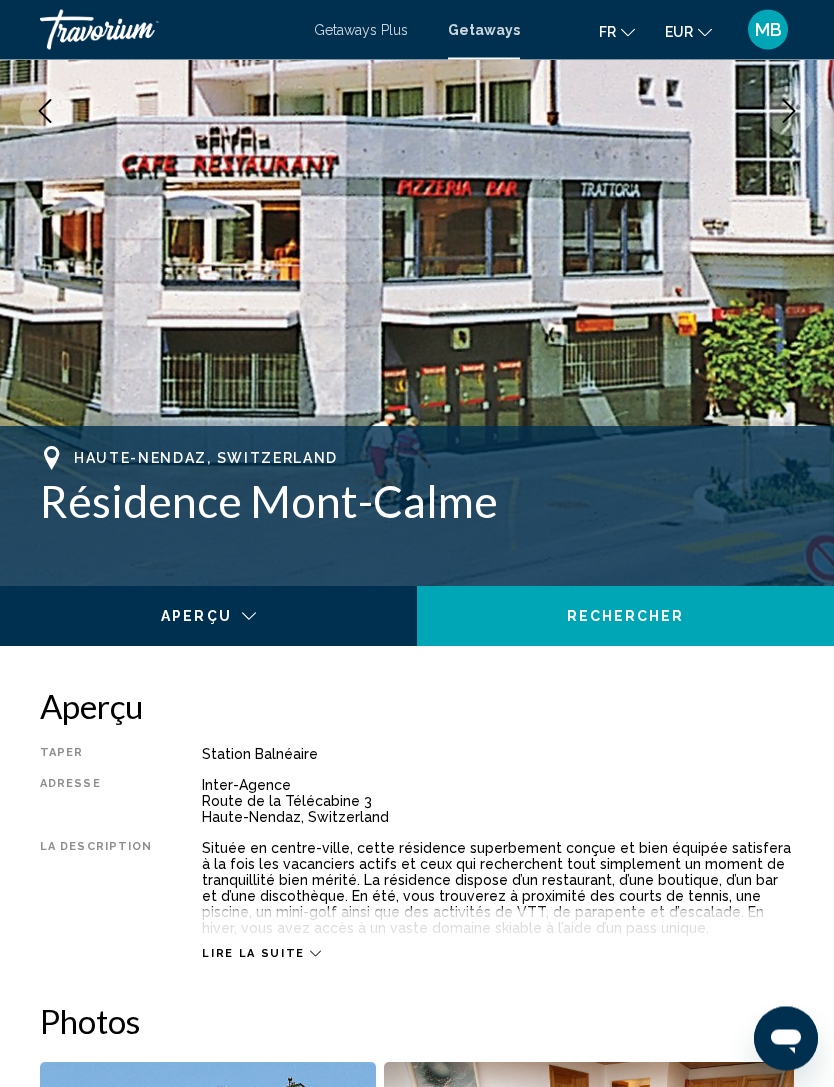 click on "Lire la suite" at bounding box center (498, 934) 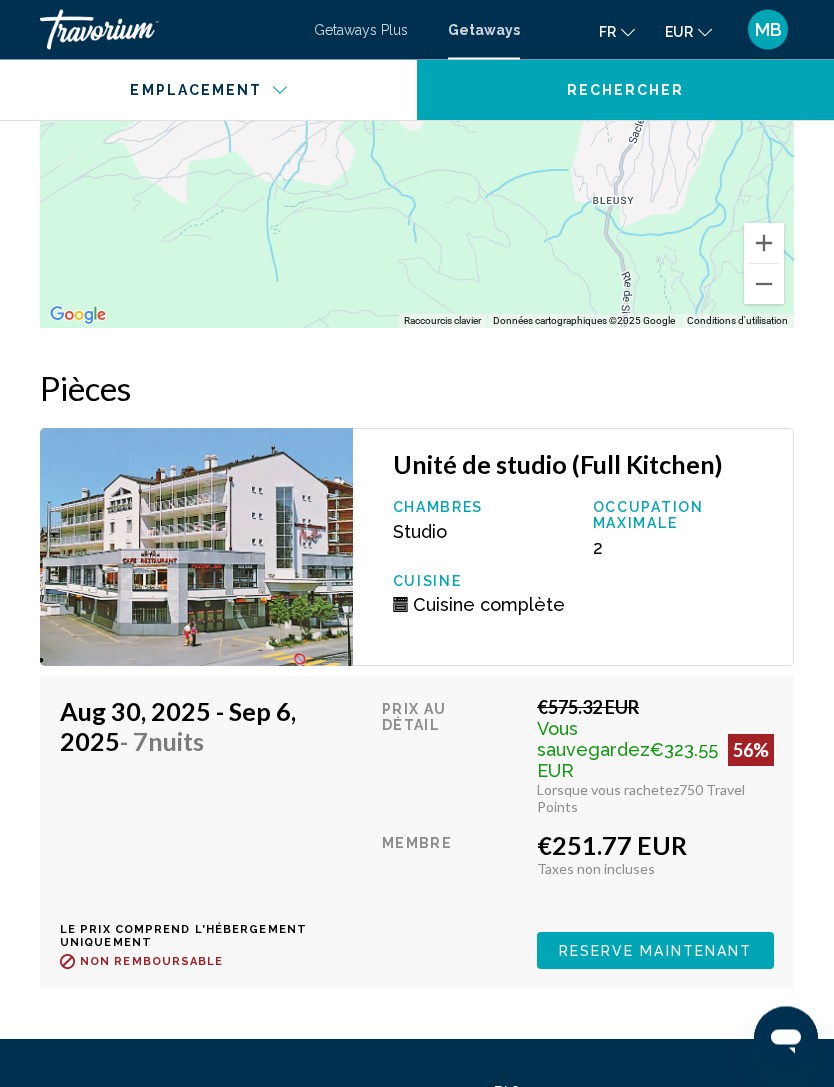 scroll, scrollTop: 4458, scrollLeft: 0, axis: vertical 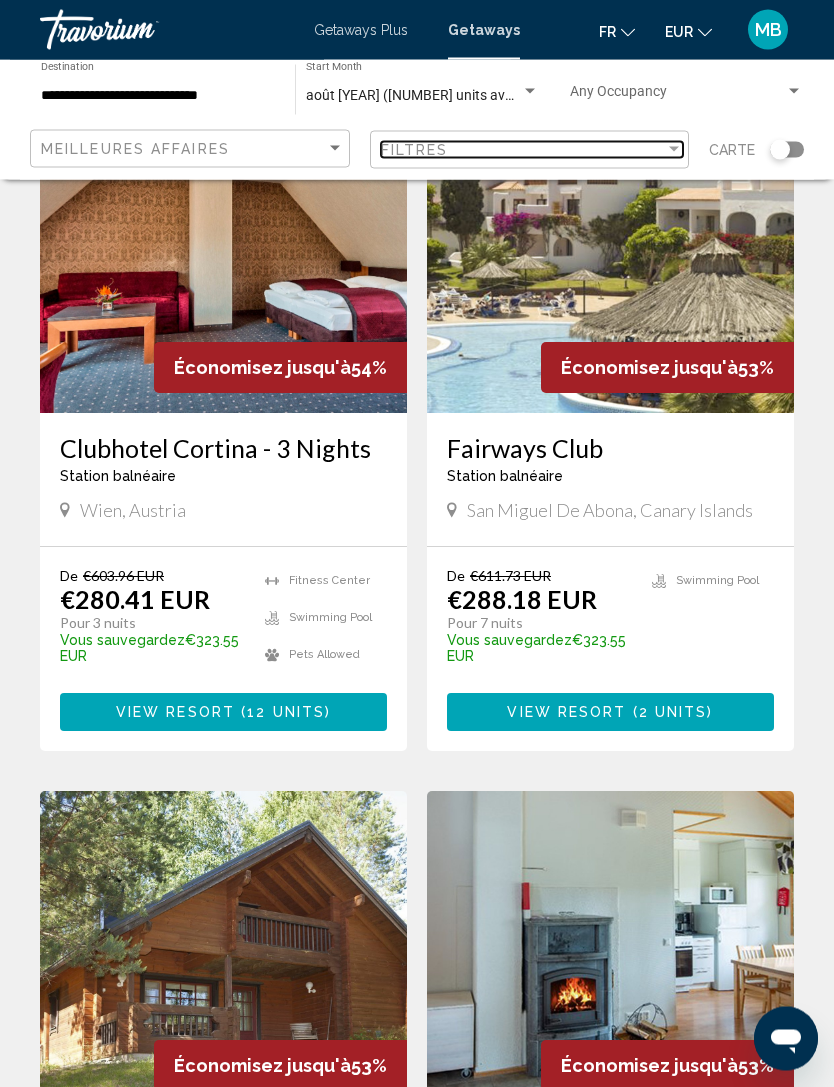 click on "Filtres" at bounding box center (523, 150) 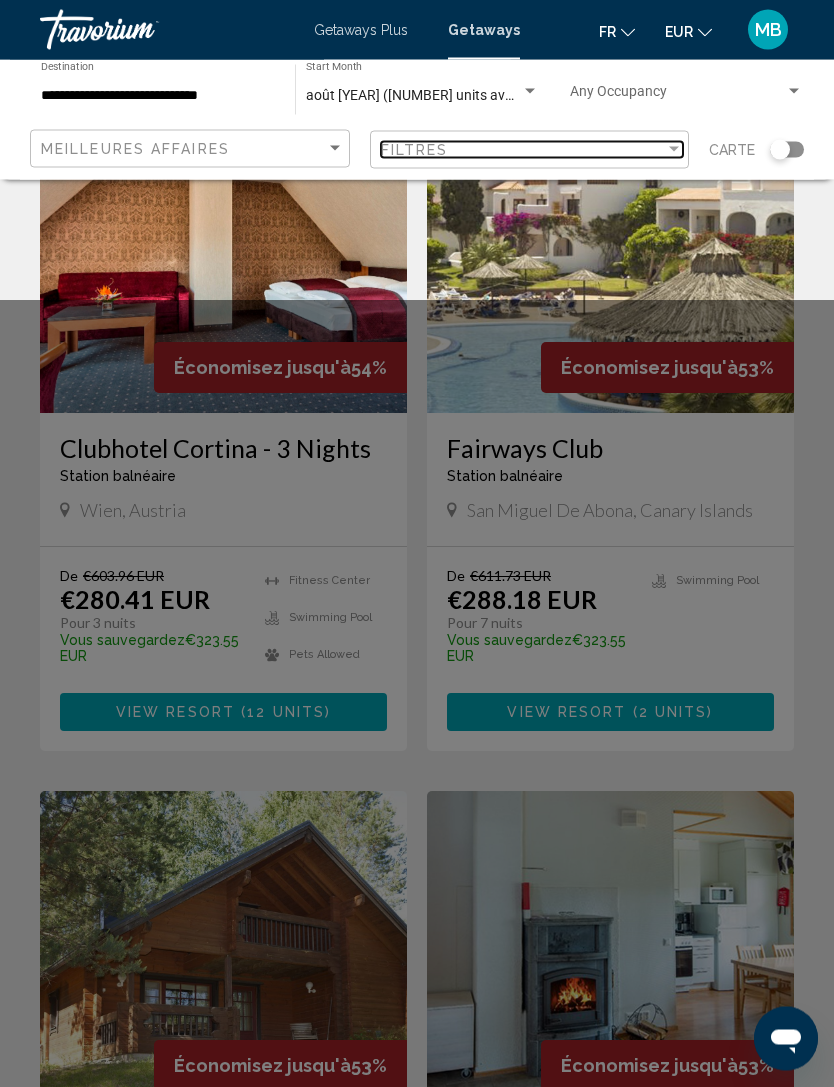 scroll, scrollTop: 874, scrollLeft: 0, axis: vertical 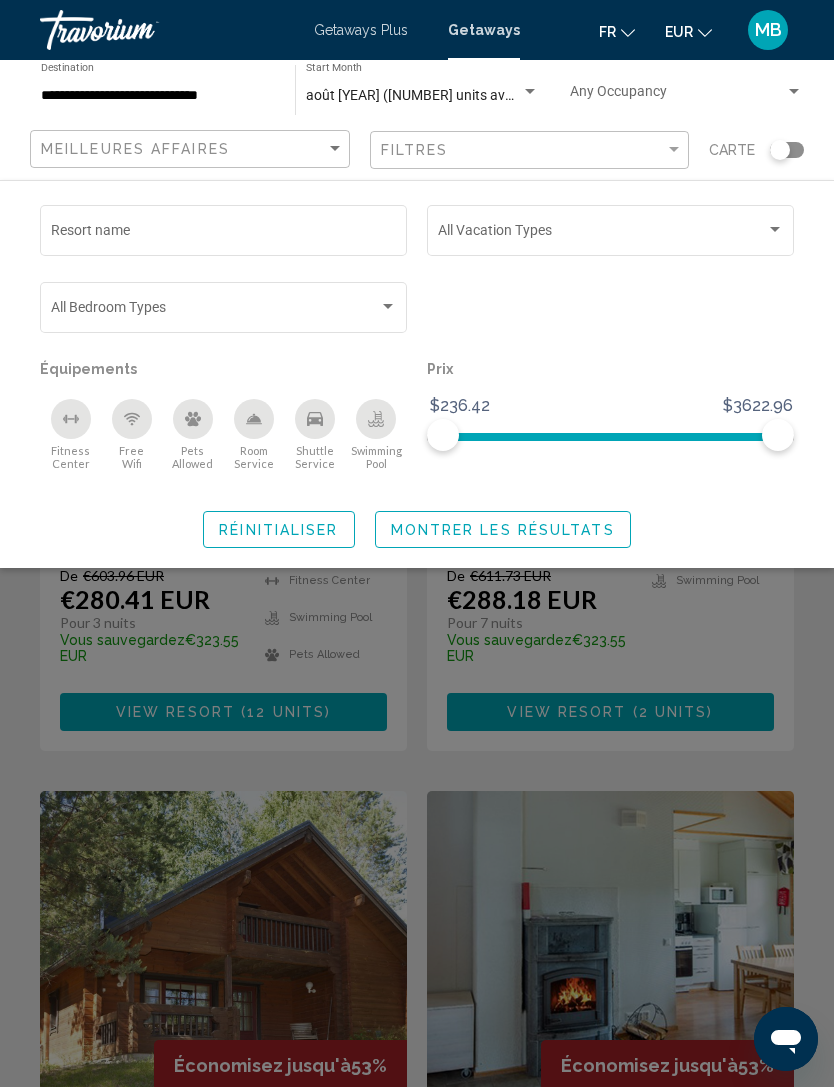 click 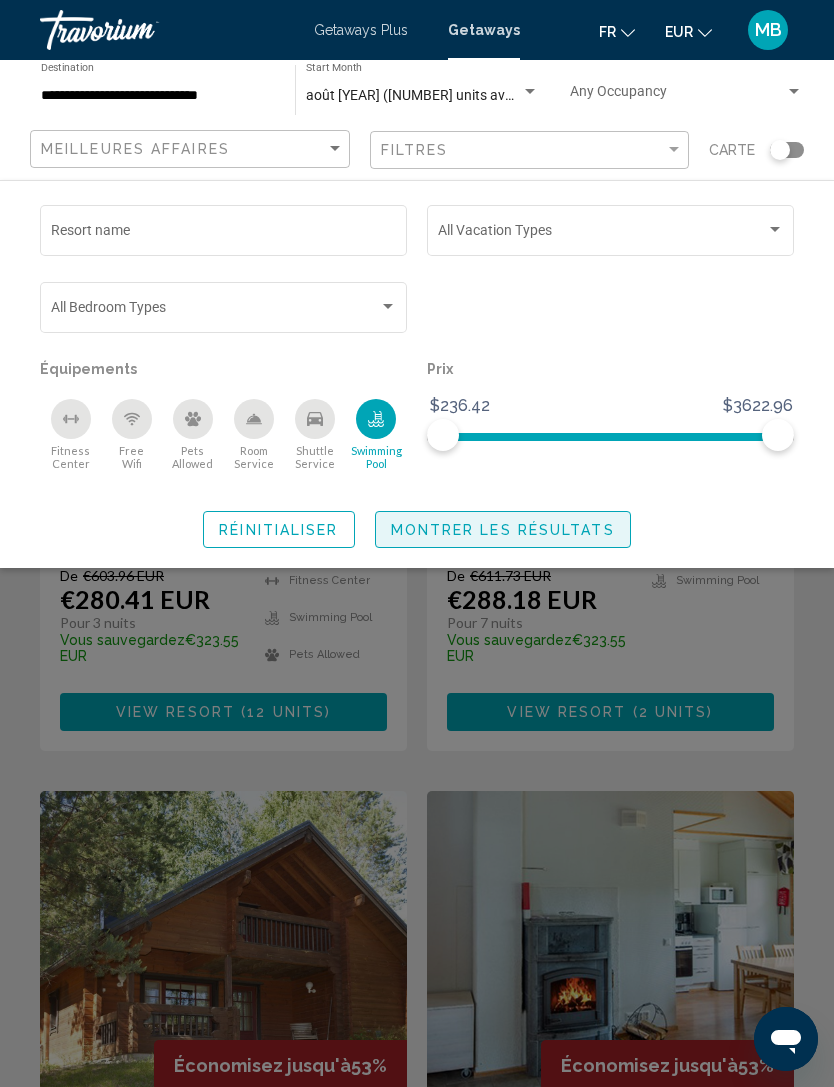 click on "Montrer les résultats" 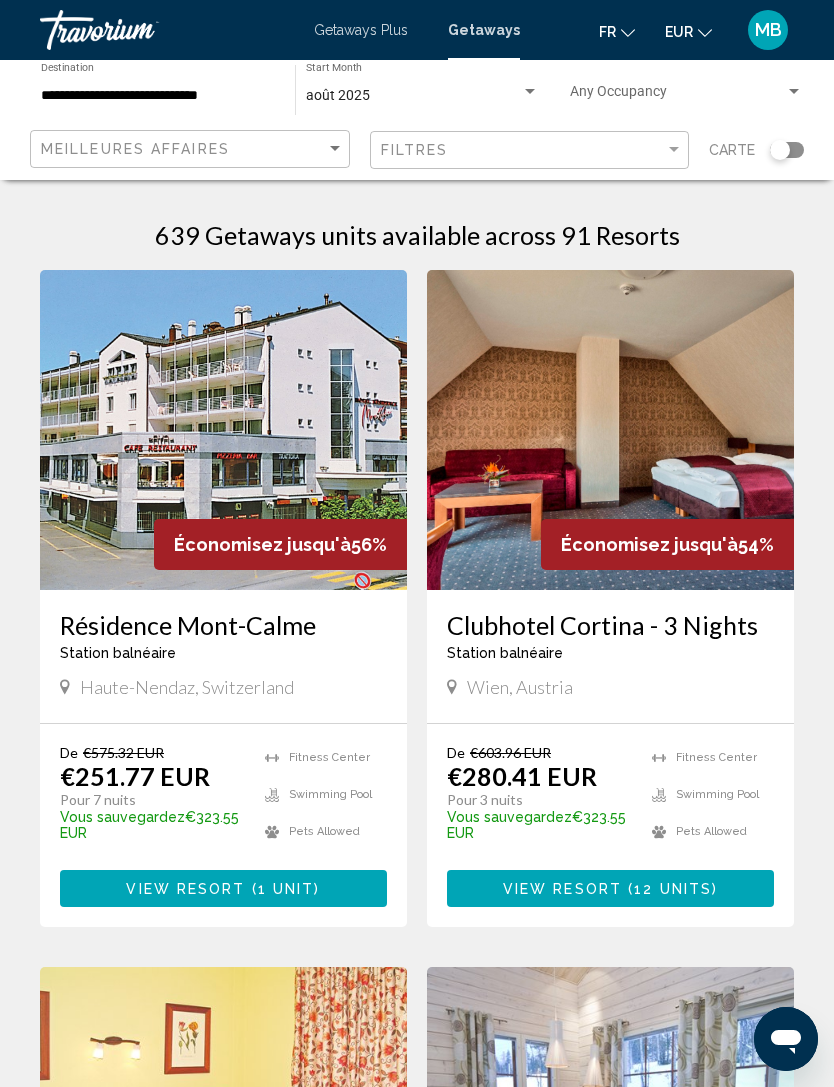 scroll, scrollTop: 0, scrollLeft: 0, axis: both 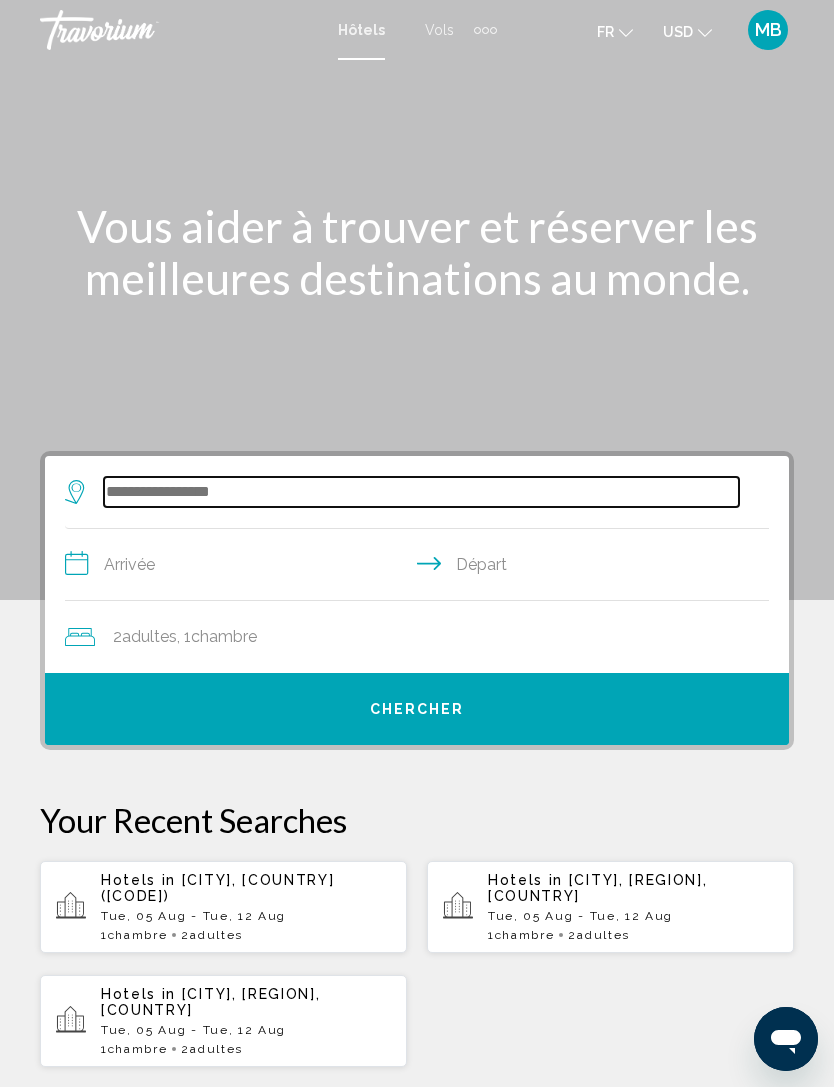 click at bounding box center [421, 492] 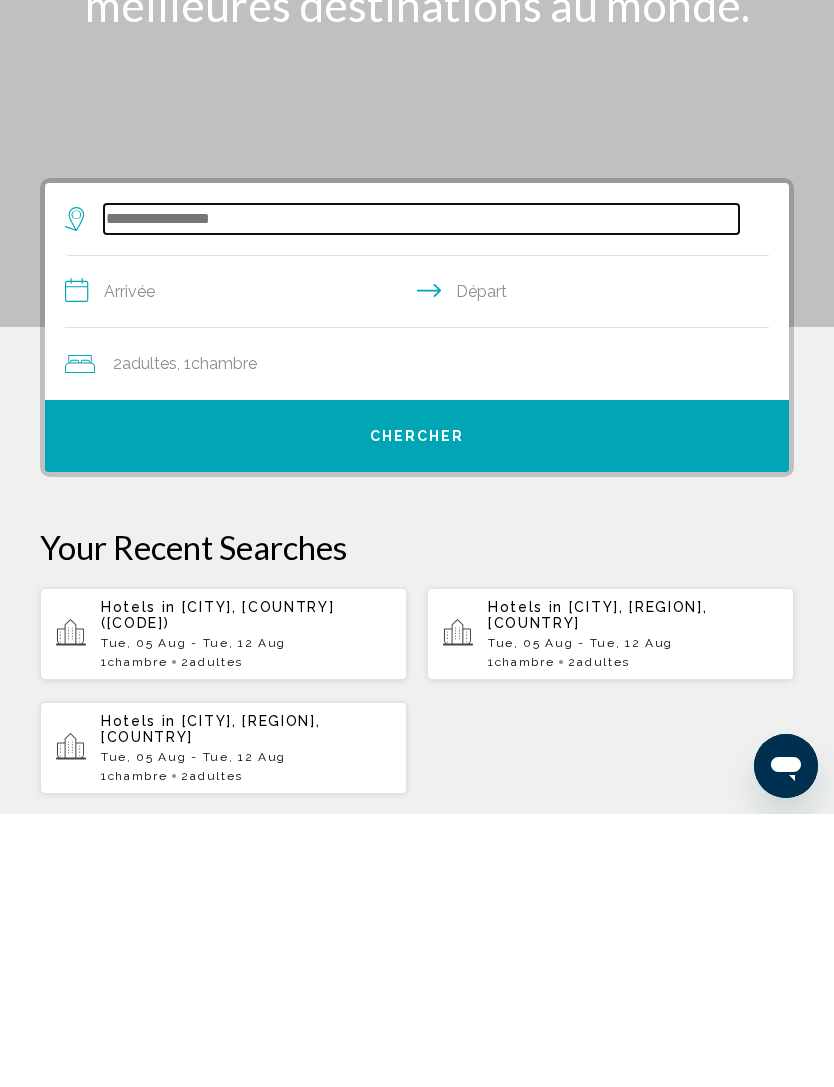 scroll, scrollTop: 46, scrollLeft: 0, axis: vertical 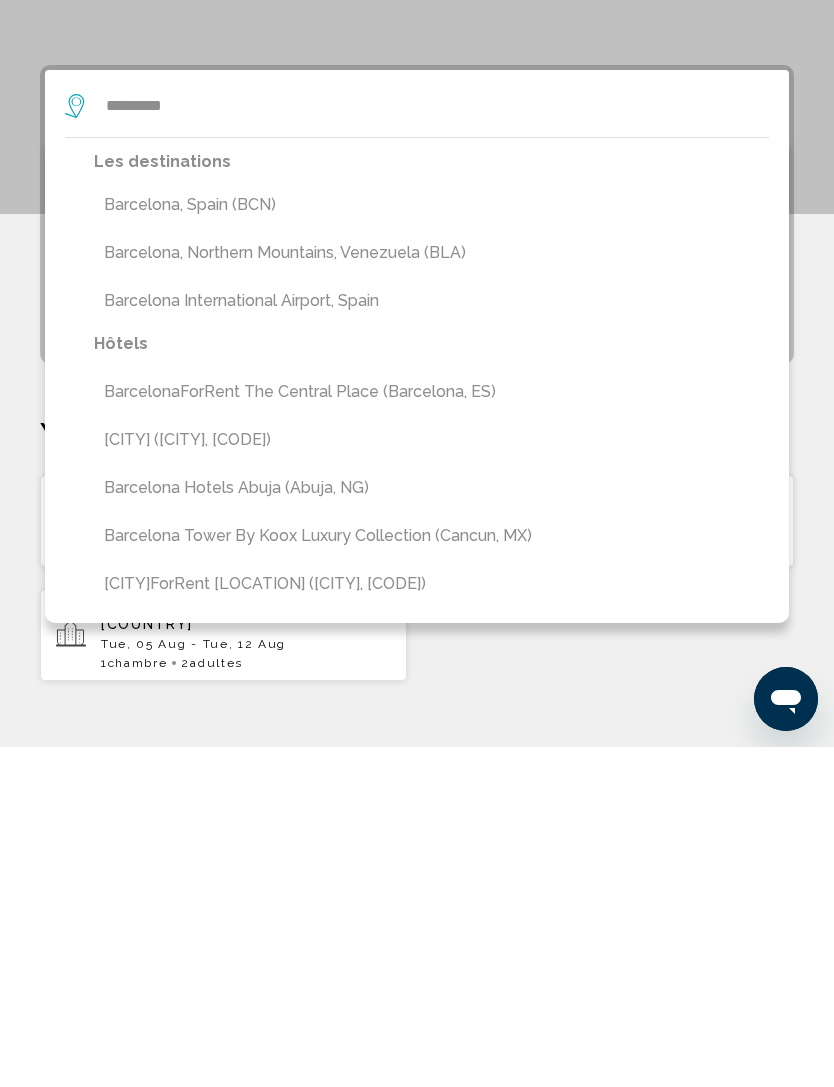 click on "Barcelona, Spain (BCN)" at bounding box center [431, 545] 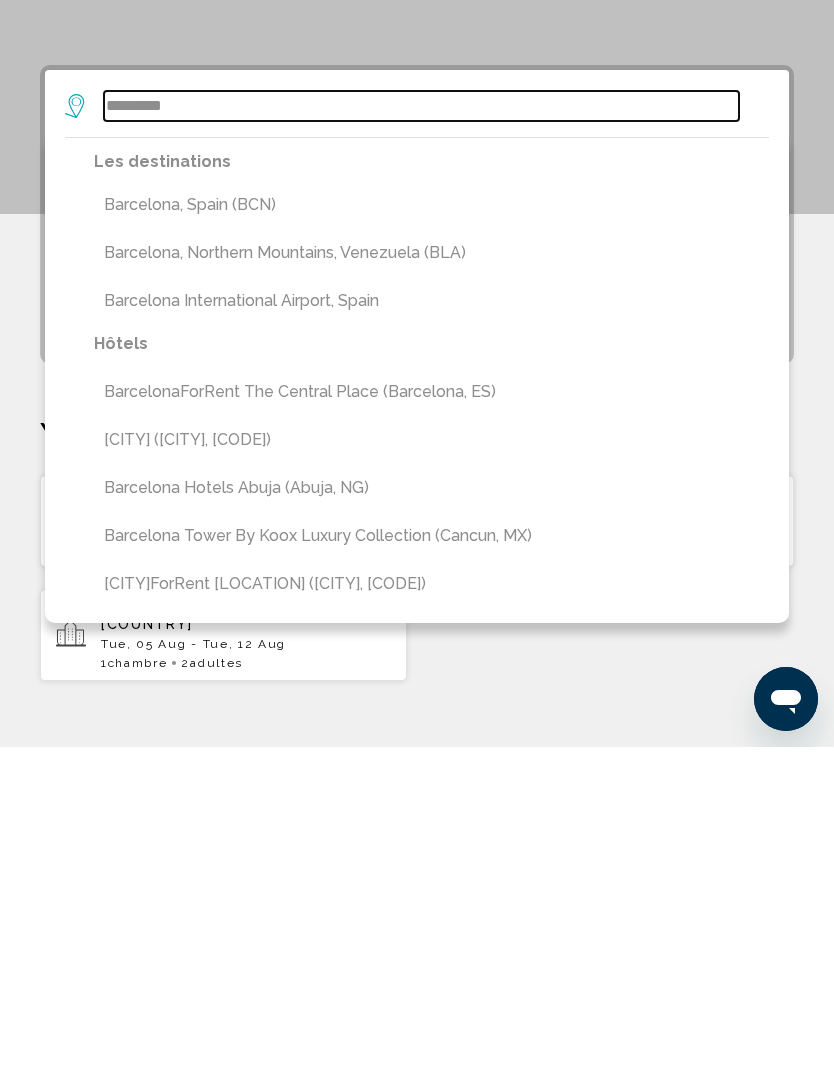 type on "**********" 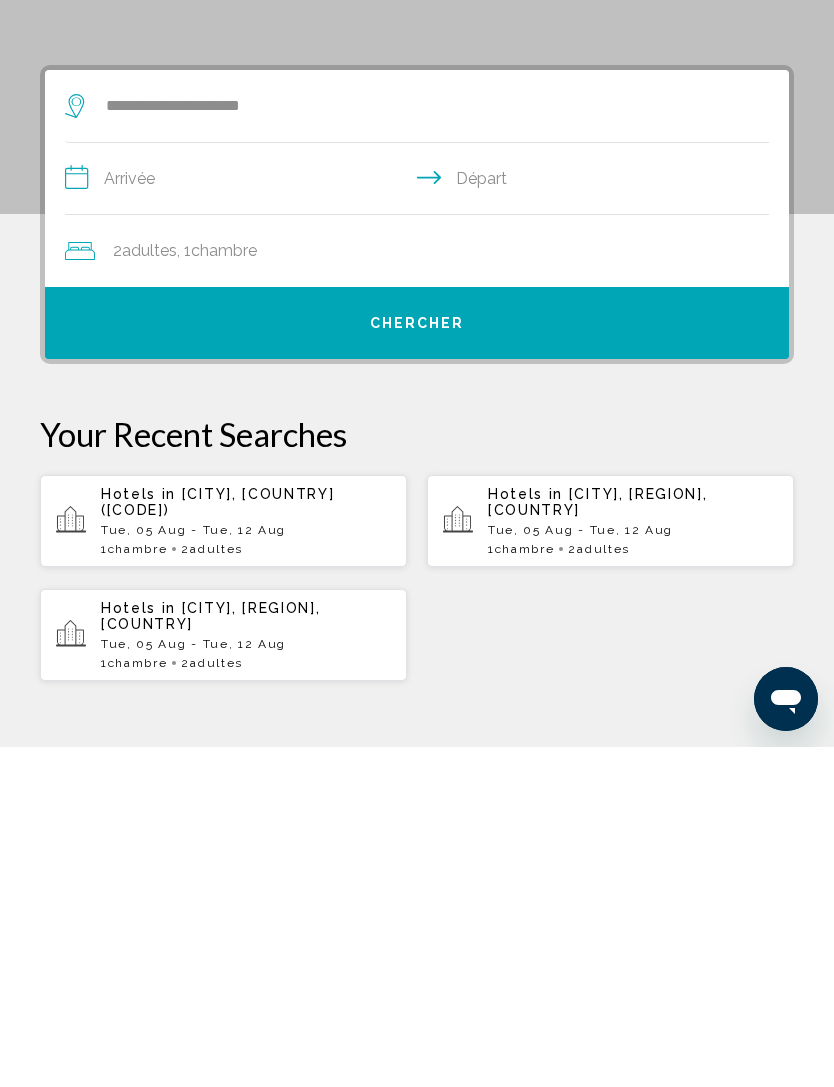 click on "**********" at bounding box center [421, 521] 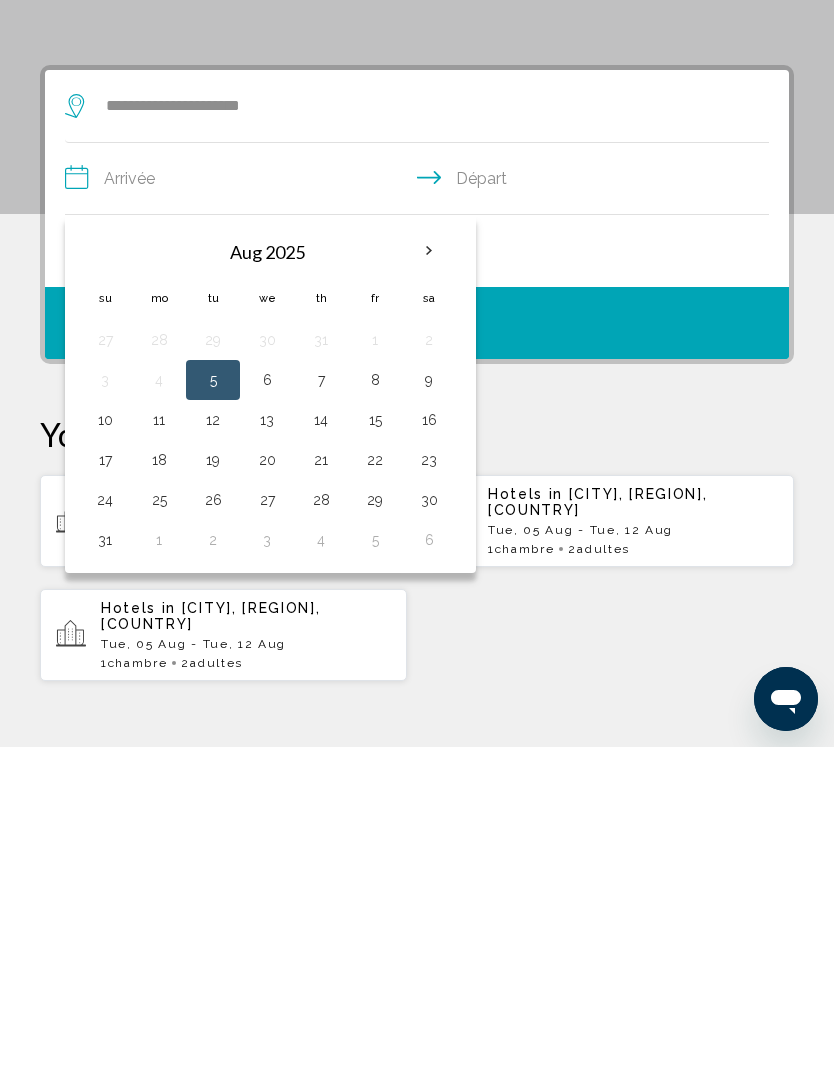 scroll, scrollTop: 386, scrollLeft: 0, axis: vertical 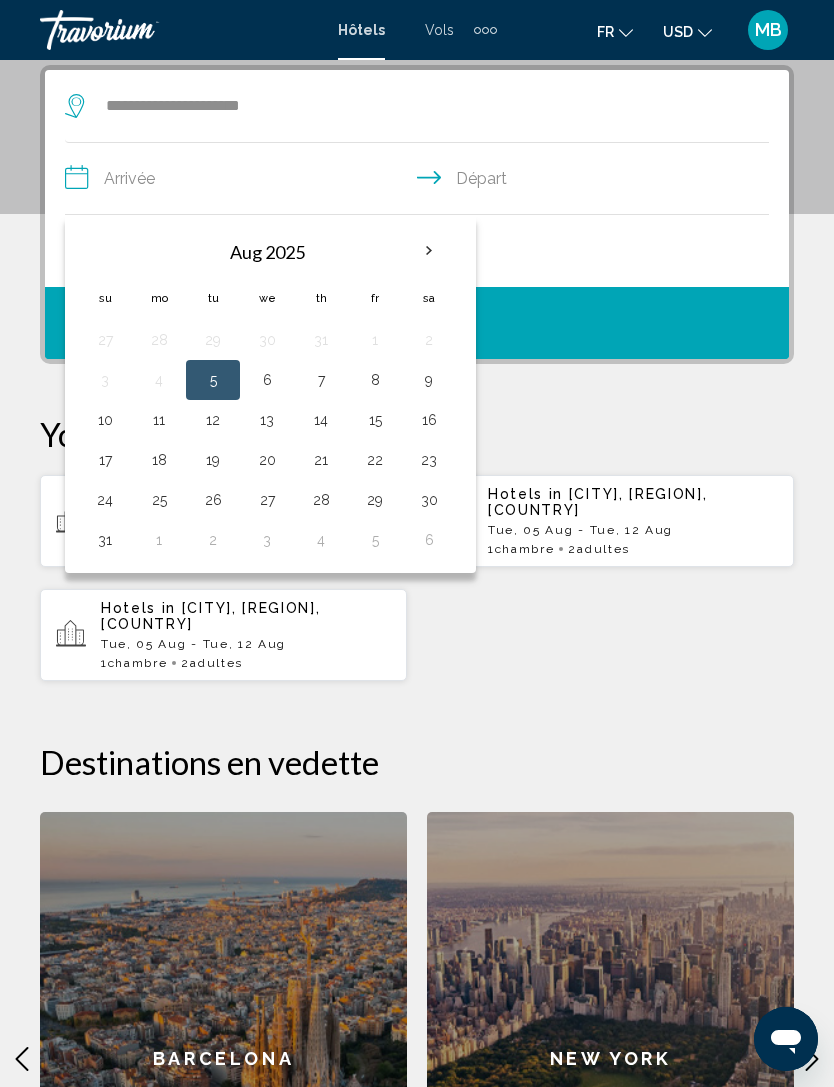 click on "10" at bounding box center (105, 420) 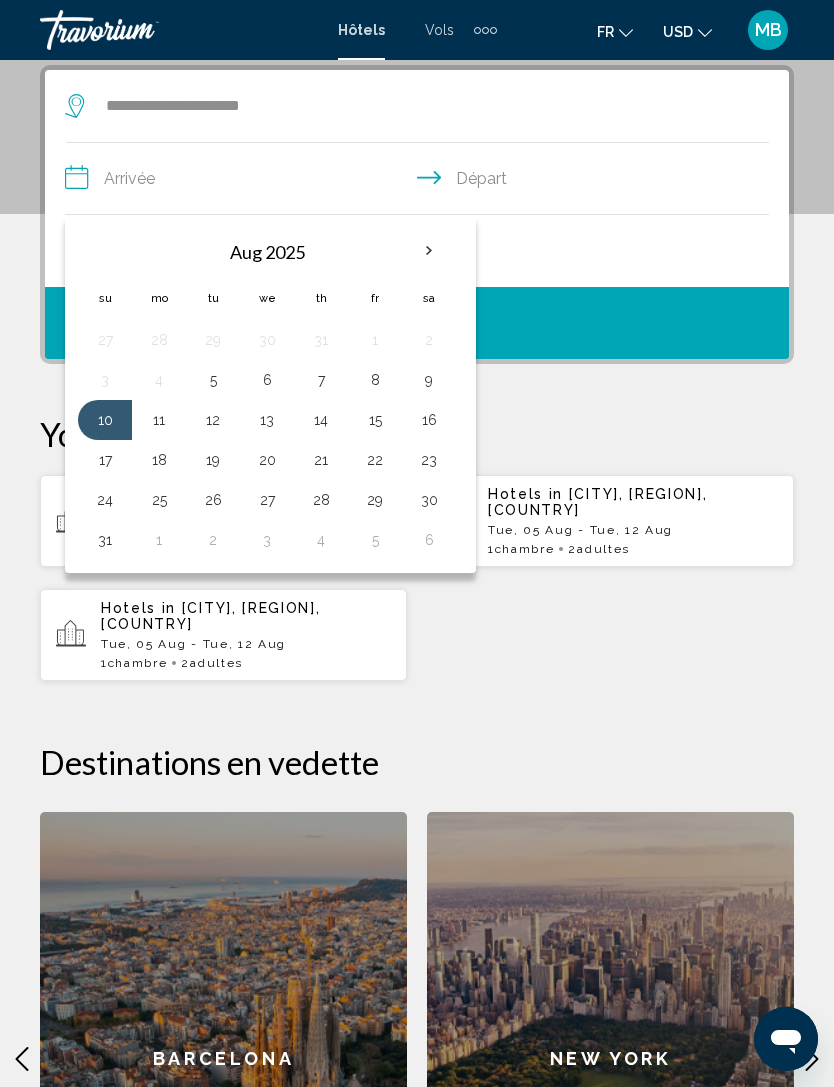 click on "15" at bounding box center (375, 420) 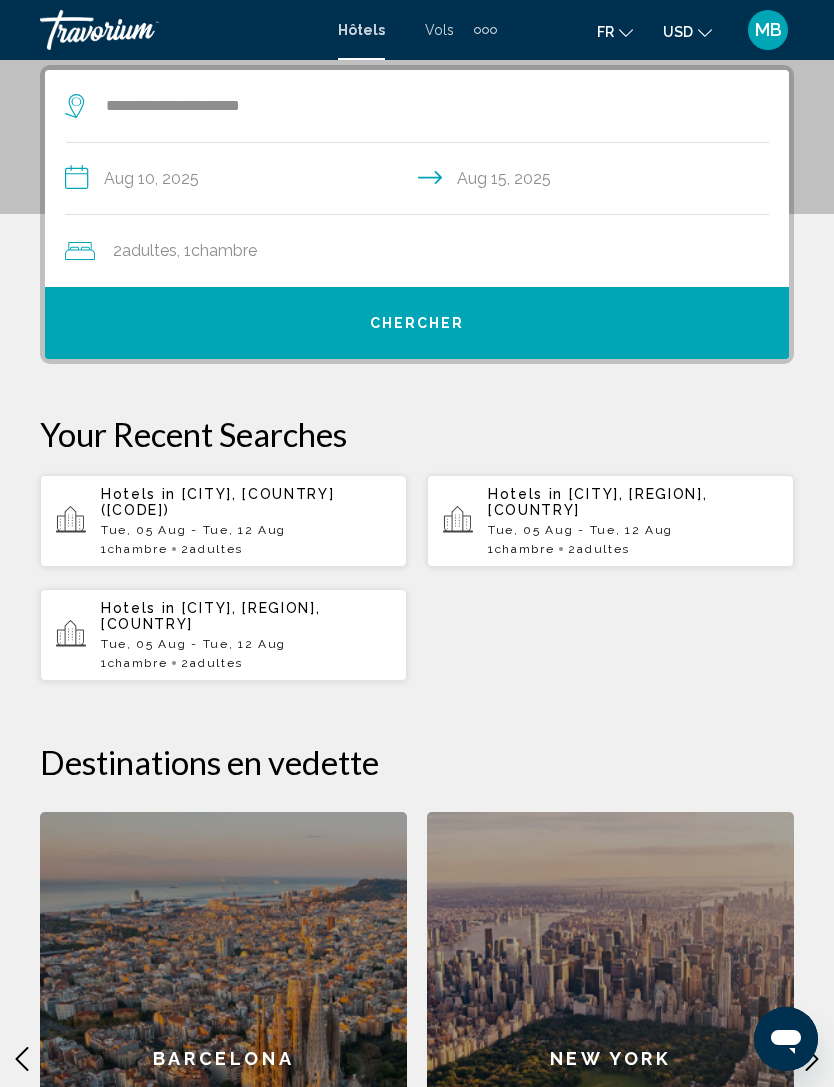 click on "Chercher" at bounding box center [417, 323] 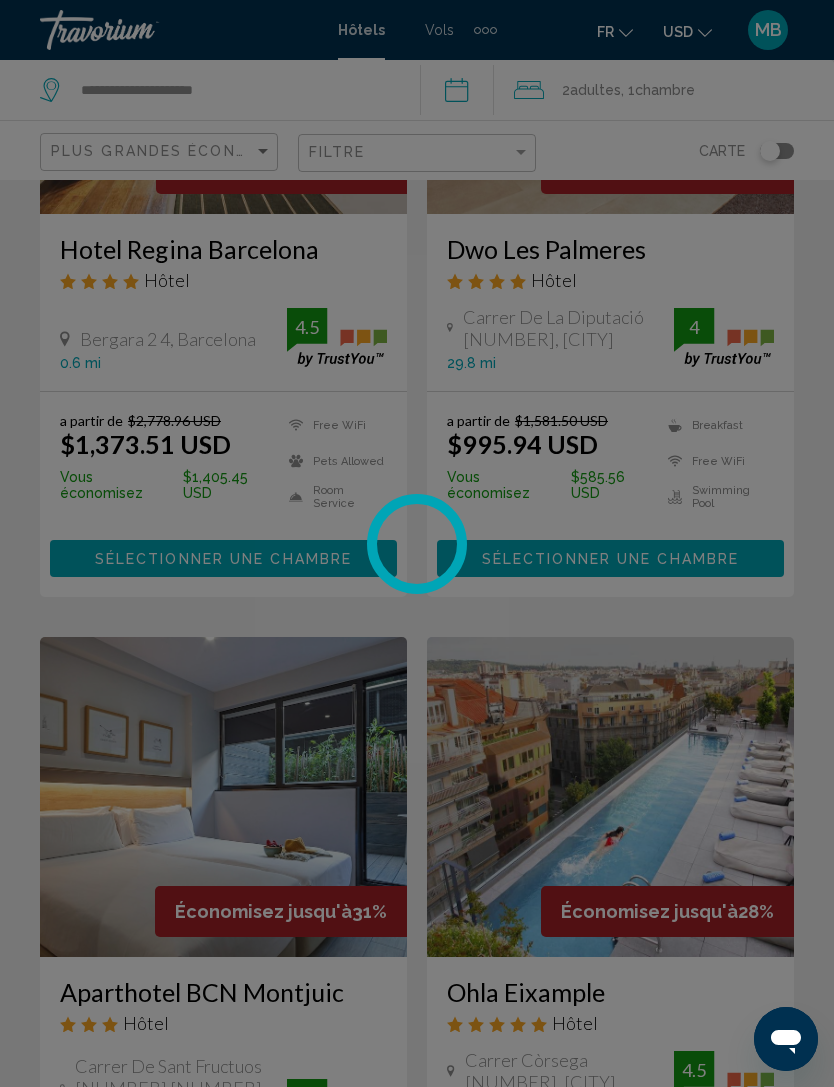 scroll, scrollTop: 0, scrollLeft: 0, axis: both 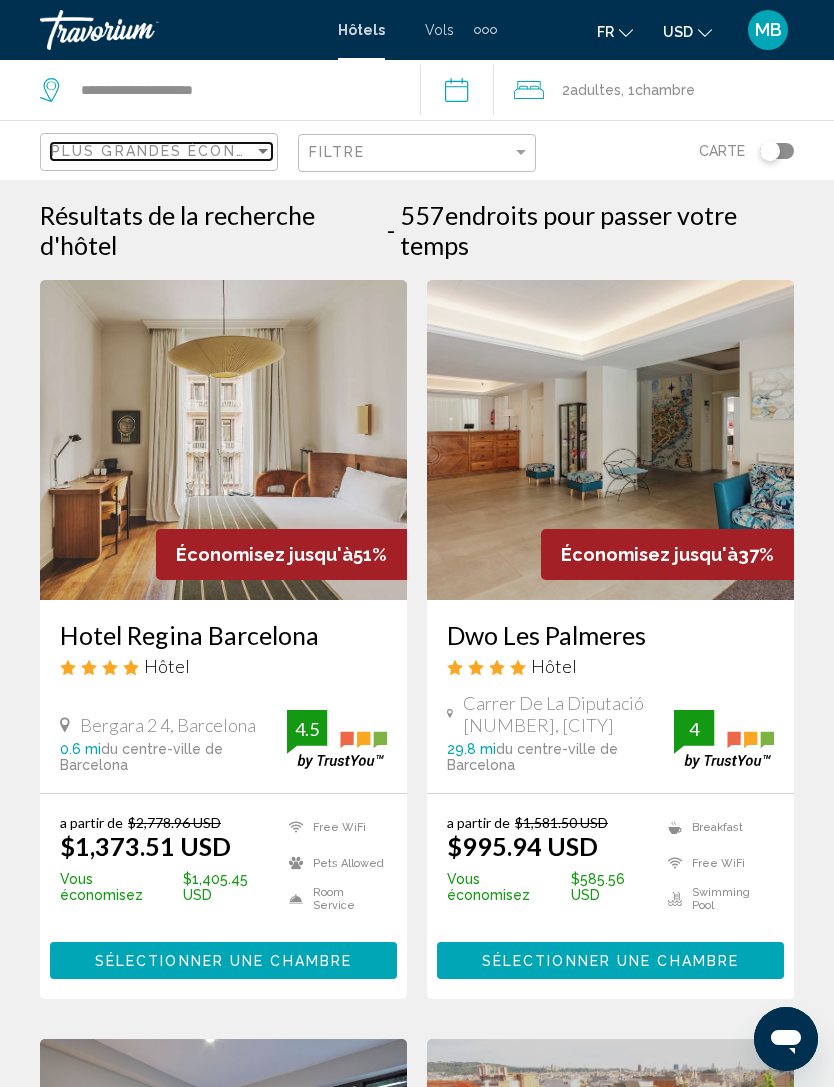 click on "Plus grandes économies" at bounding box center [170, 151] 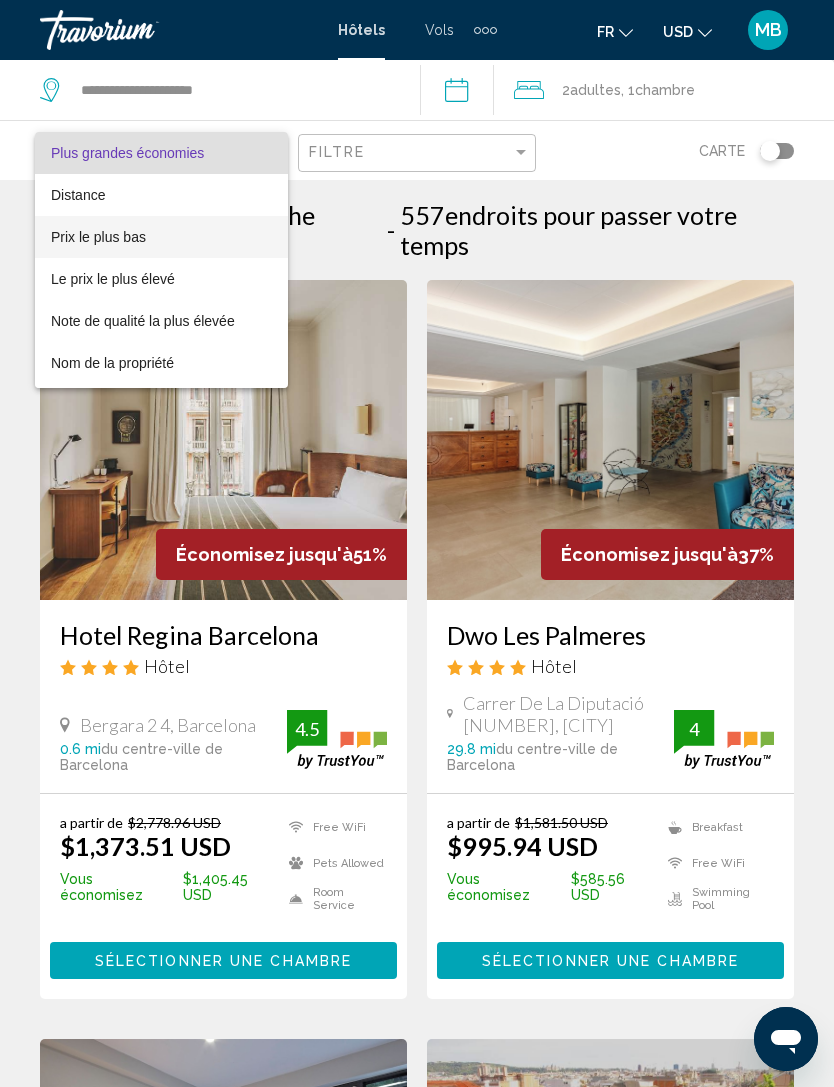 click on "Prix le plus bas" at bounding box center (161, 237) 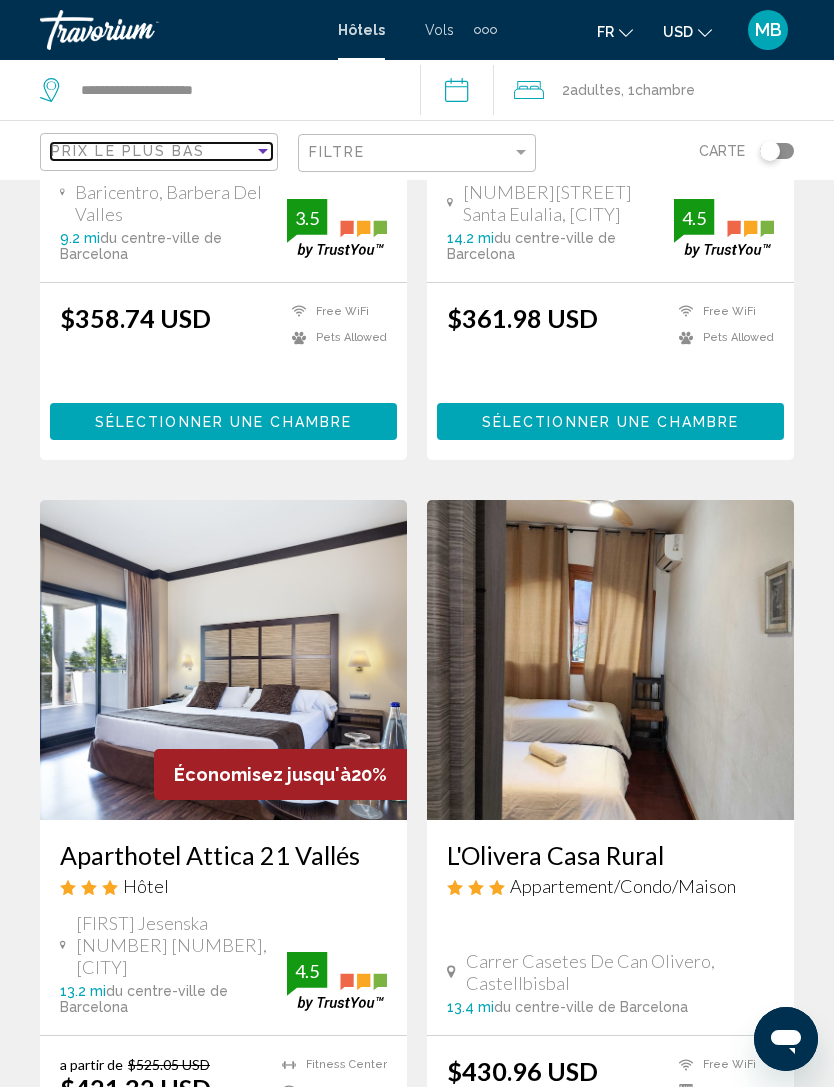 scroll, scrollTop: 566, scrollLeft: 0, axis: vertical 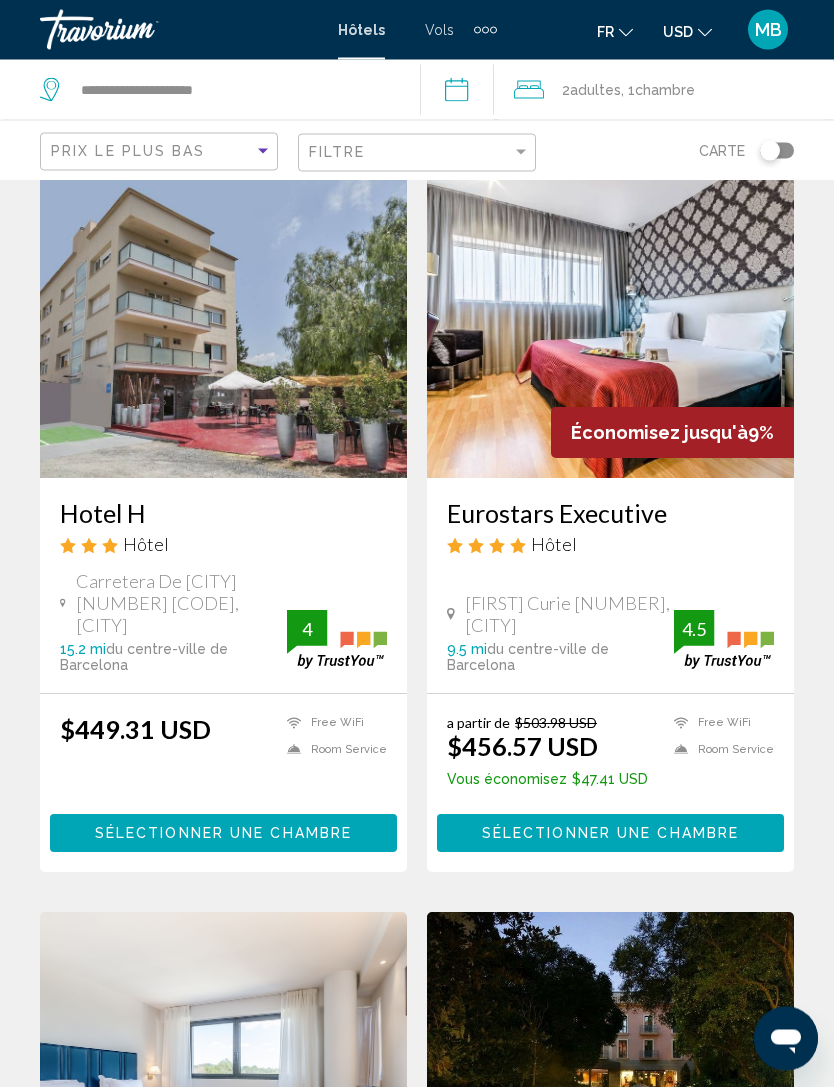 click on "USD
USD ($) MXN (Mex$) CAD (Can$) GBP (£) EUR (€) AUD (A$) NZD (NZ$) CNY (CN¥)" 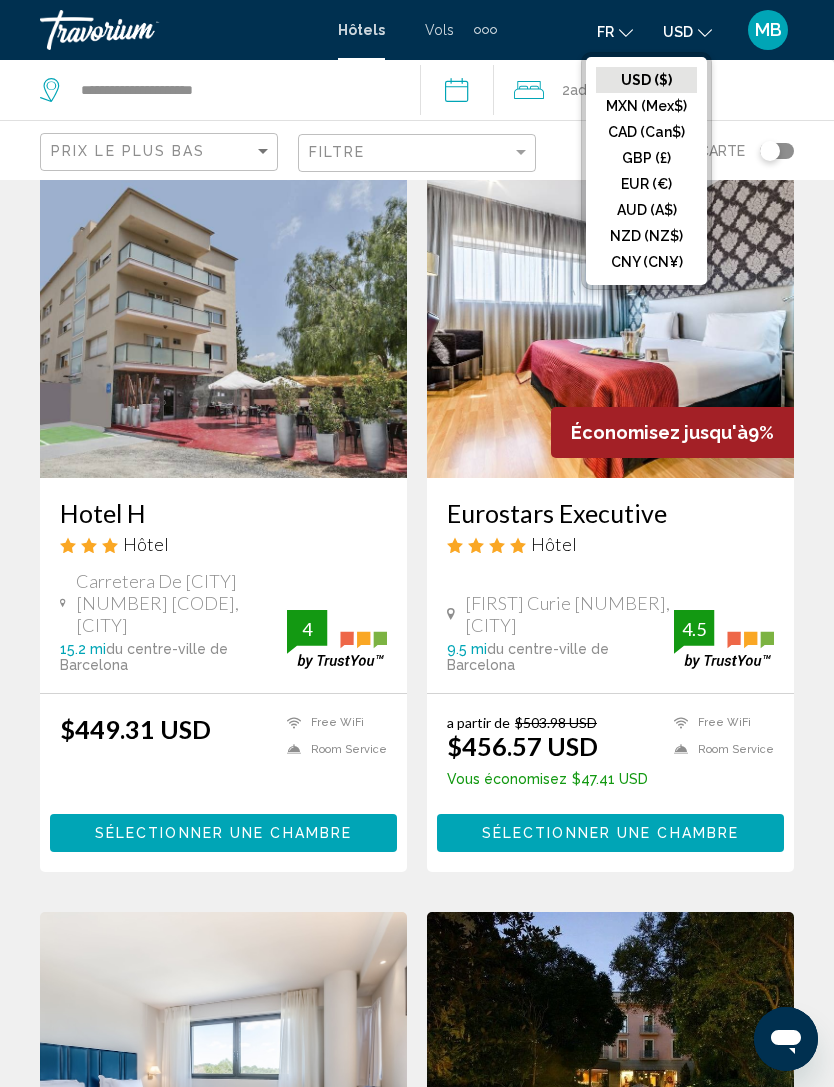 click on "EUR (€)" 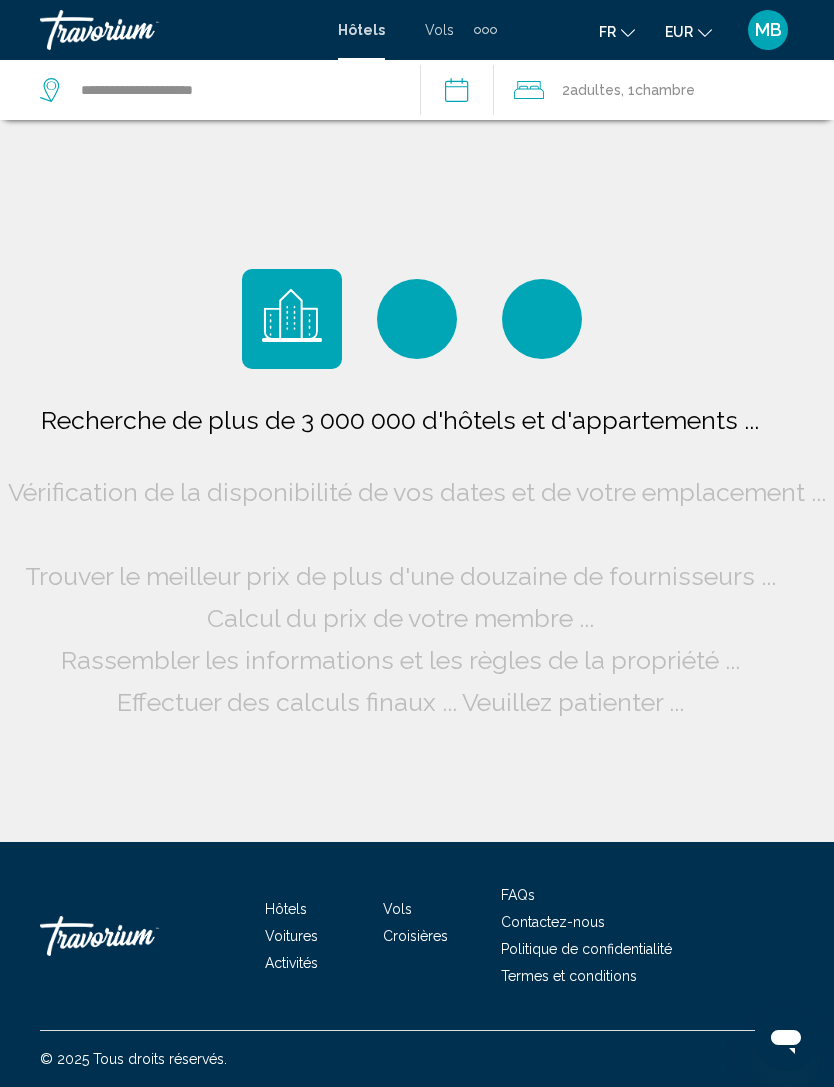 scroll, scrollTop: 0, scrollLeft: 0, axis: both 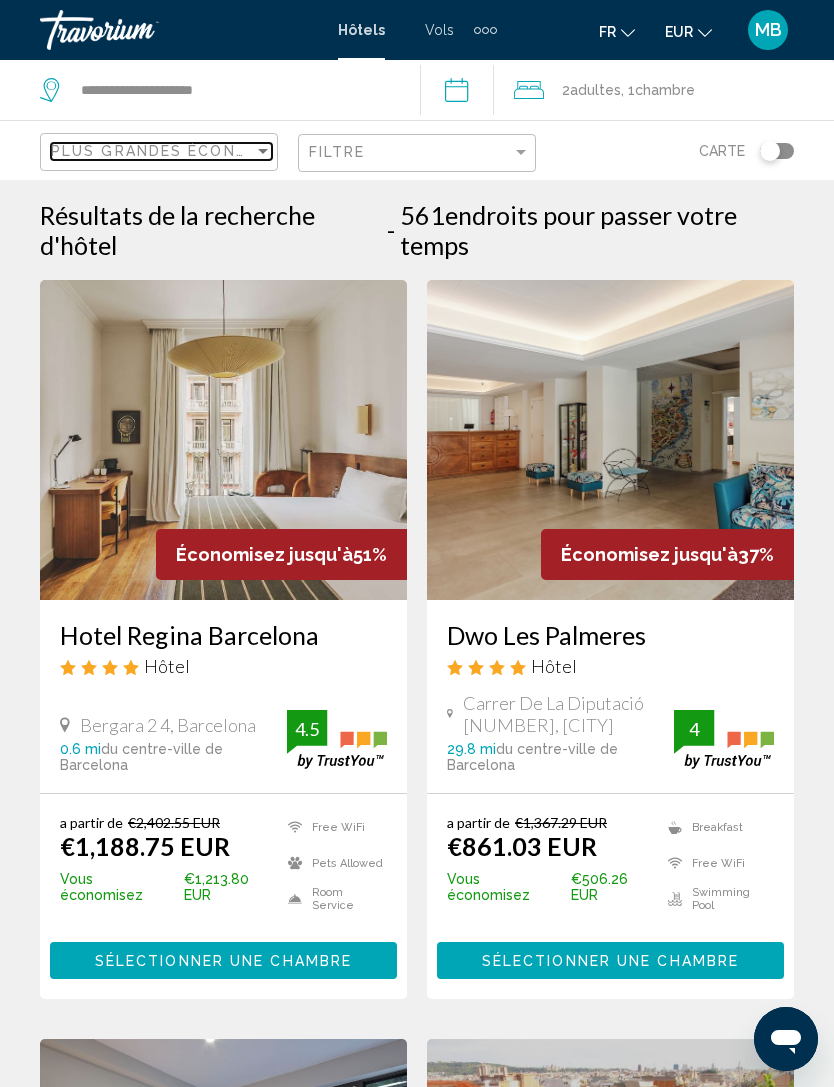 click on "Plus grandes économies" at bounding box center (170, 151) 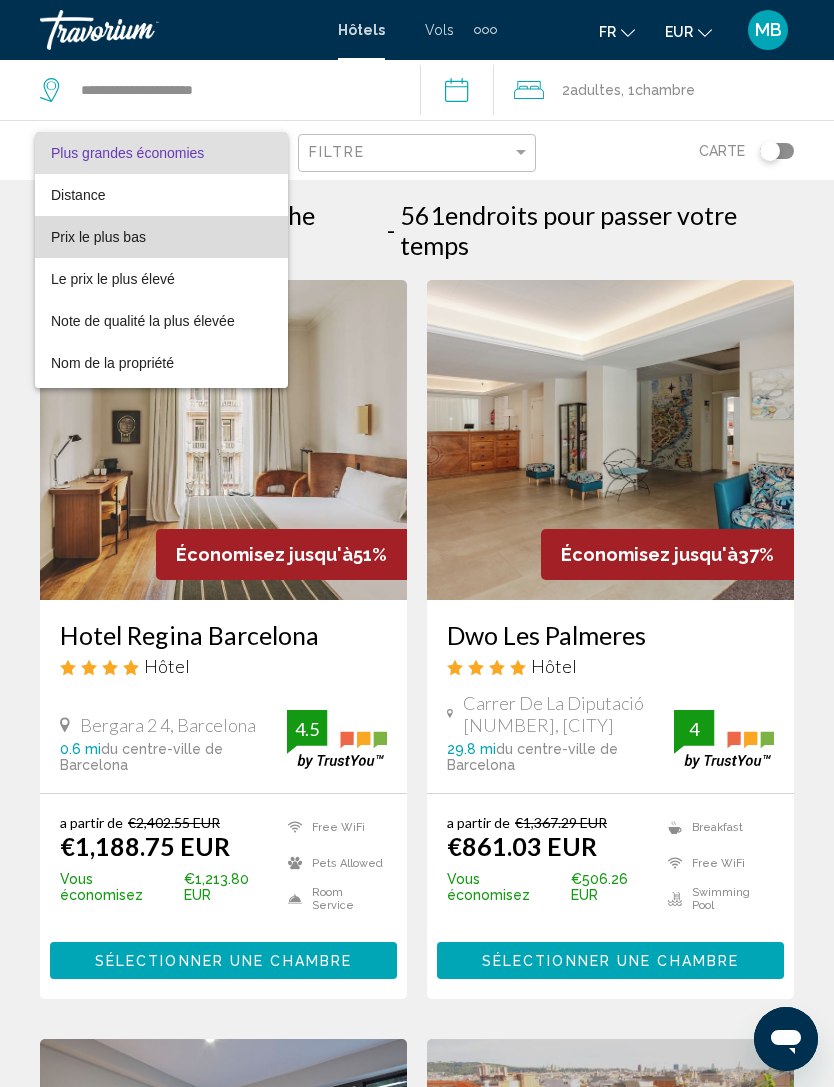 click on "Prix le plus bas" at bounding box center [98, 237] 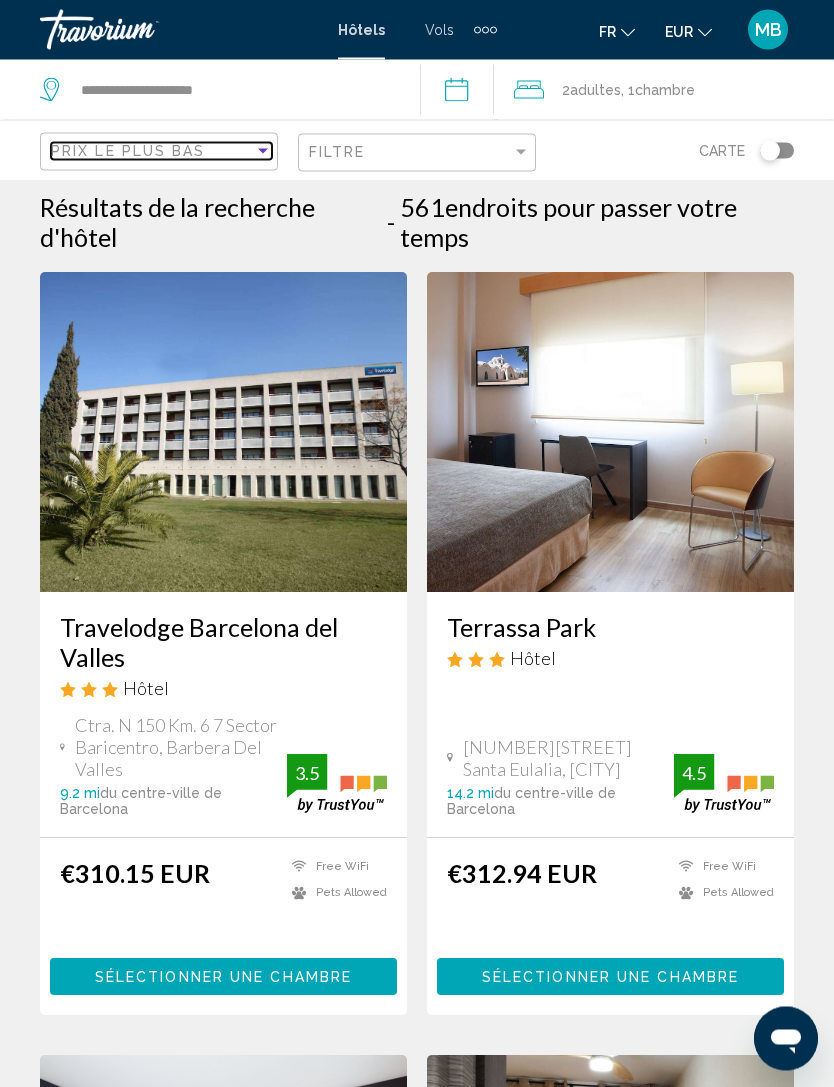 scroll, scrollTop: 0, scrollLeft: 0, axis: both 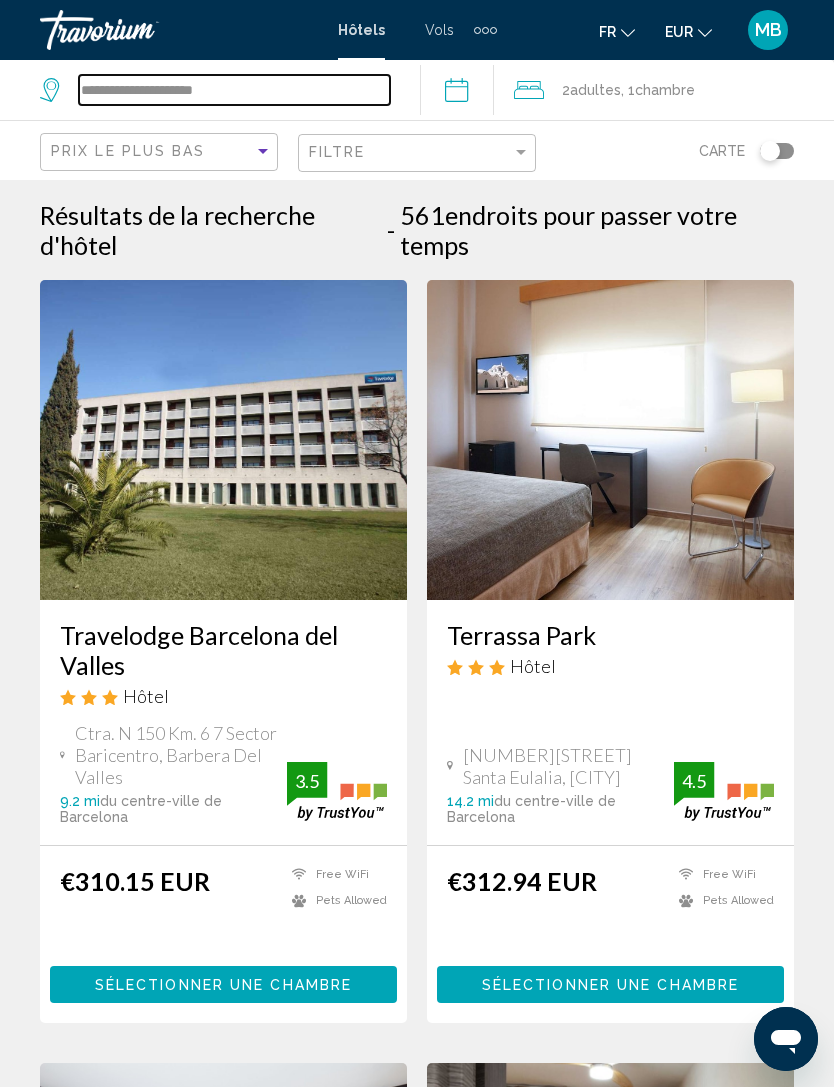 click on "**********" at bounding box center (234, 90) 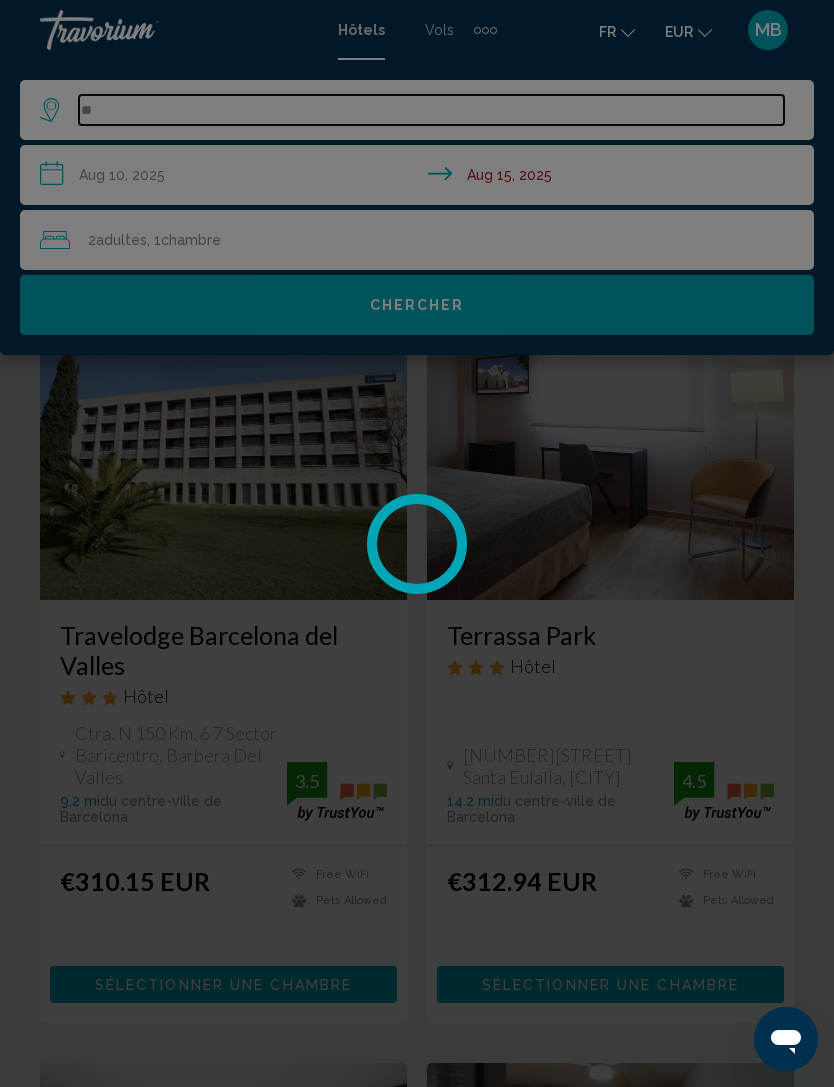 type on "*" 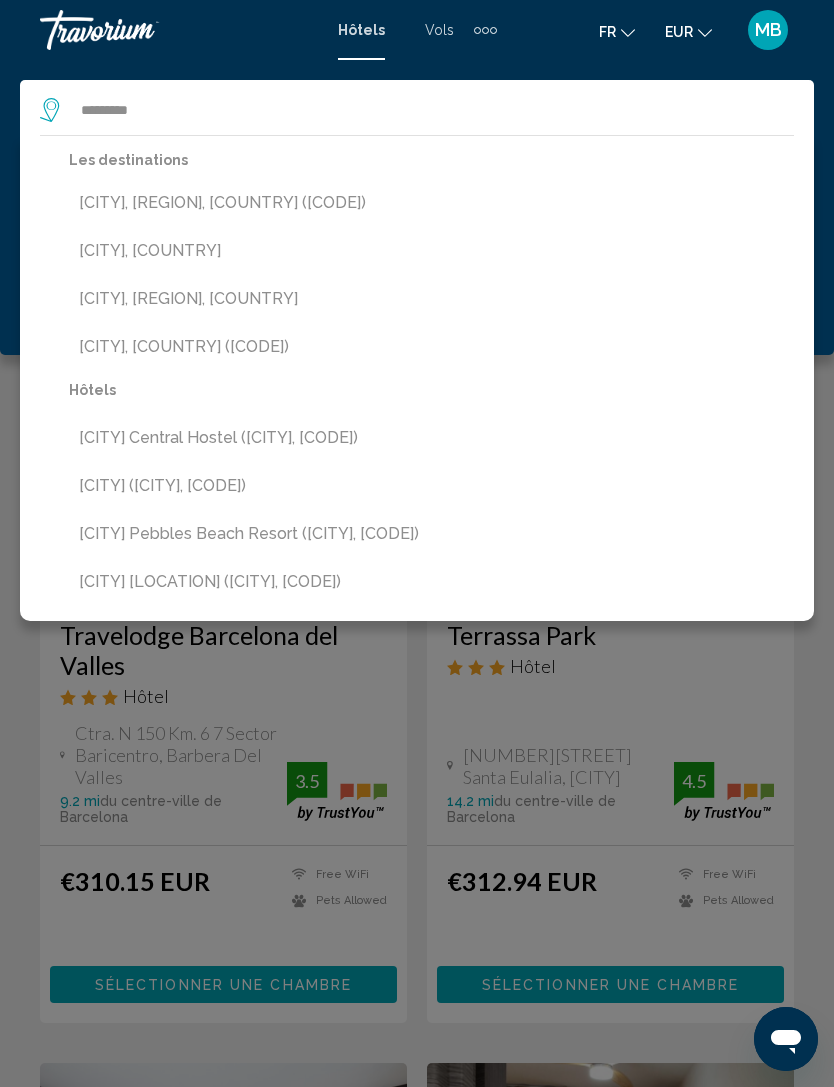 click on "[CITY], [REGION], [COUNTRY] ([CODE])" at bounding box center [431, 203] 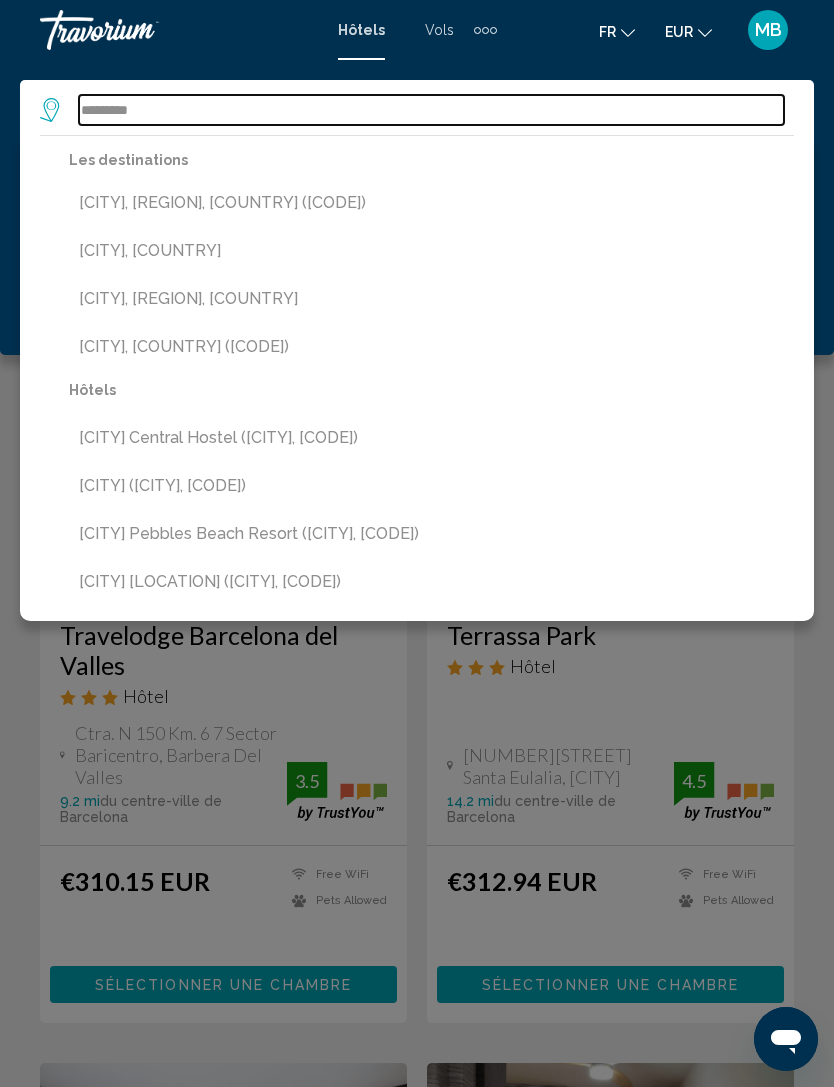 type on "**********" 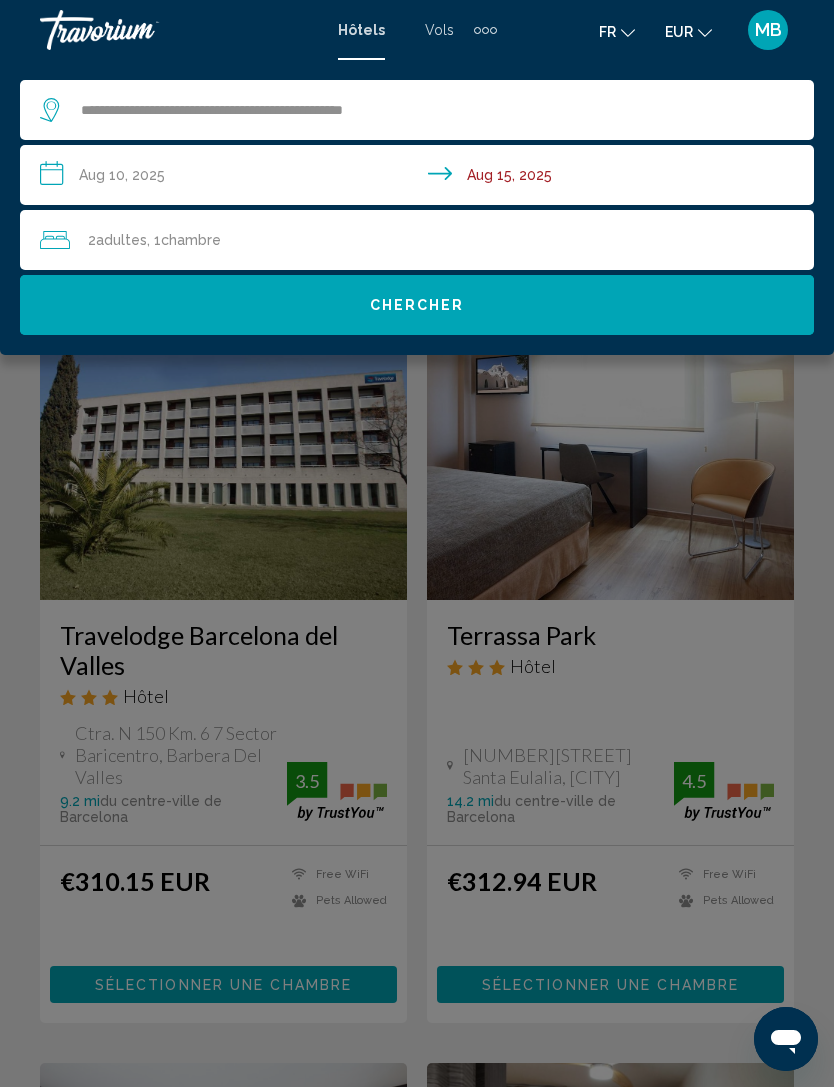 click on "Chercher" 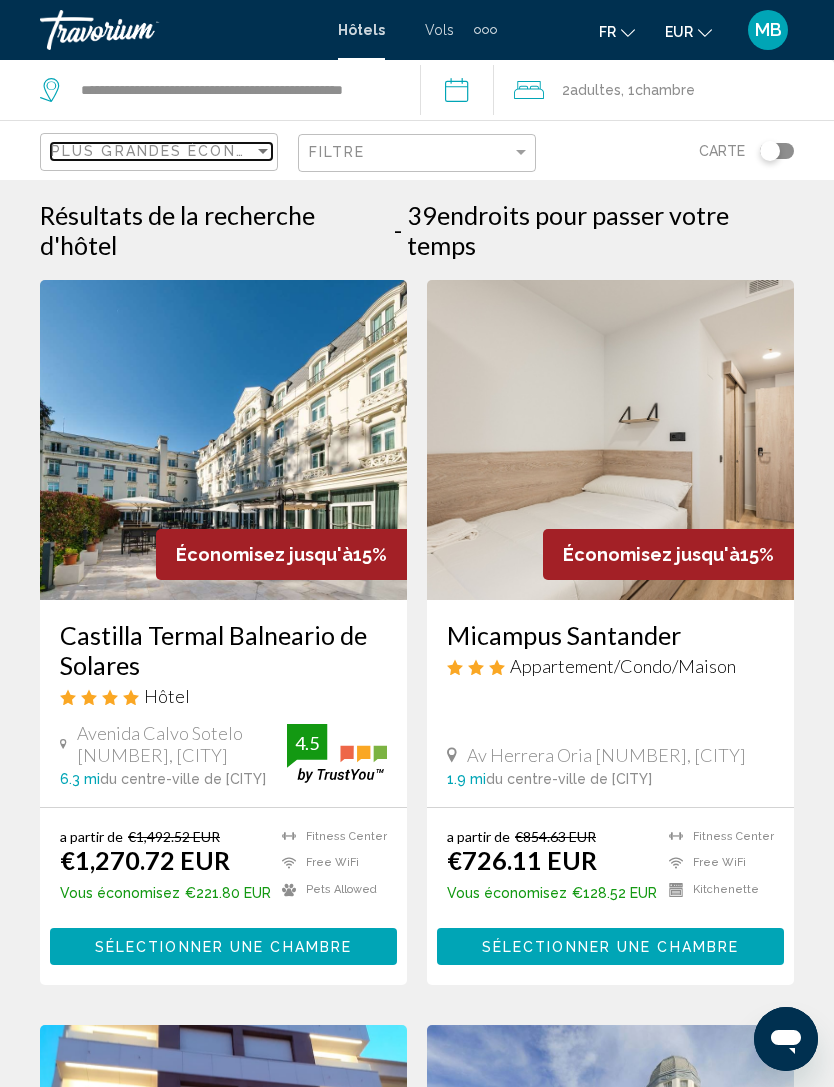click on "Plus grandes économies" at bounding box center (170, 151) 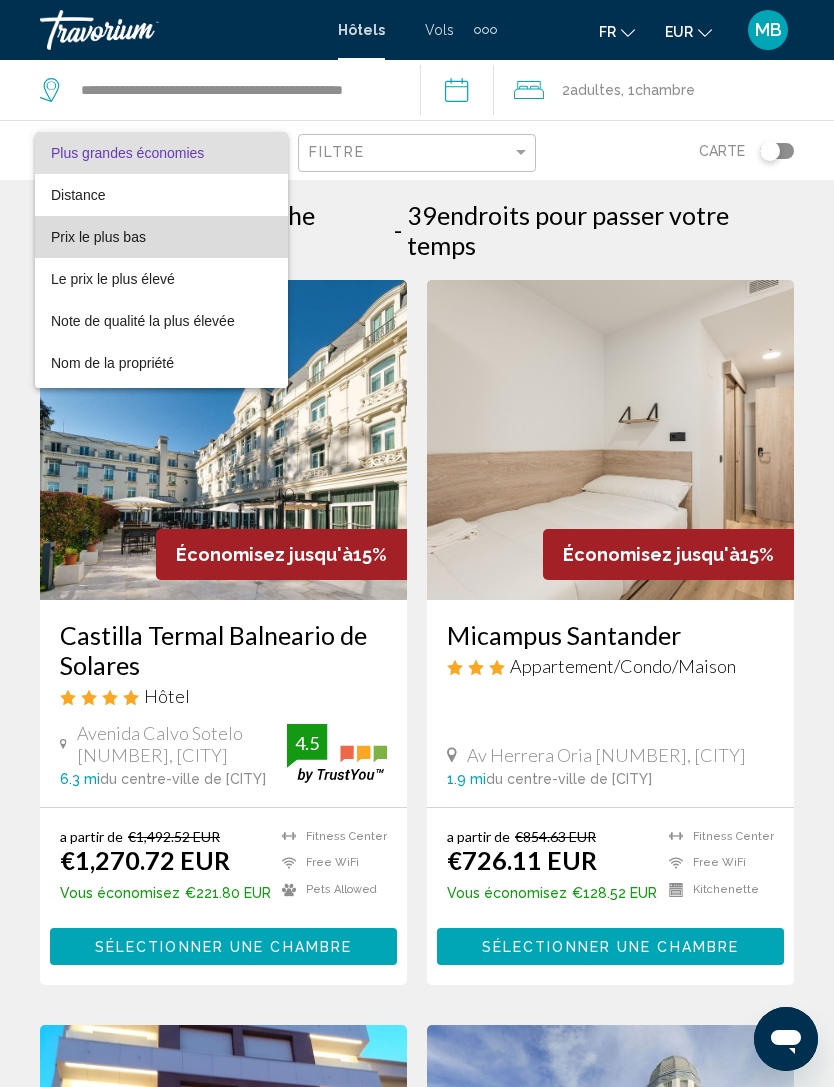 click on "Prix le plus bas" at bounding box center [161, 237] 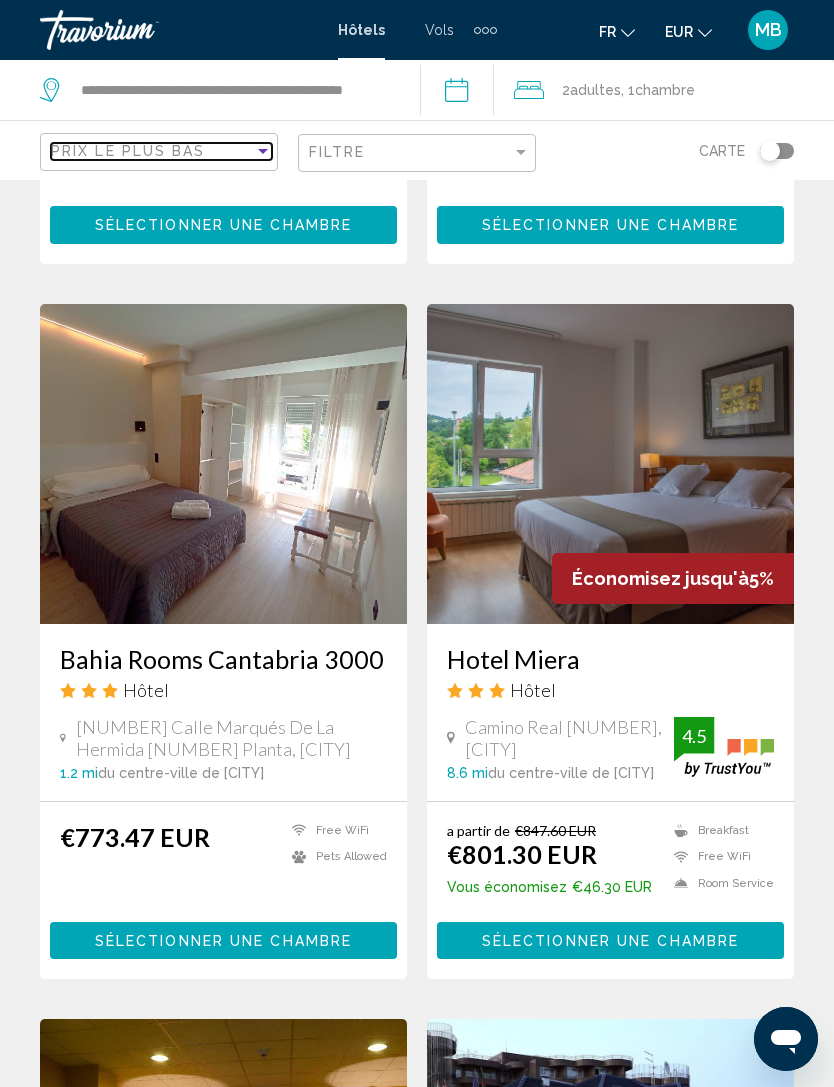 scroll, scrollTop: 1711, scrollLeft: 0, axis: vertical 